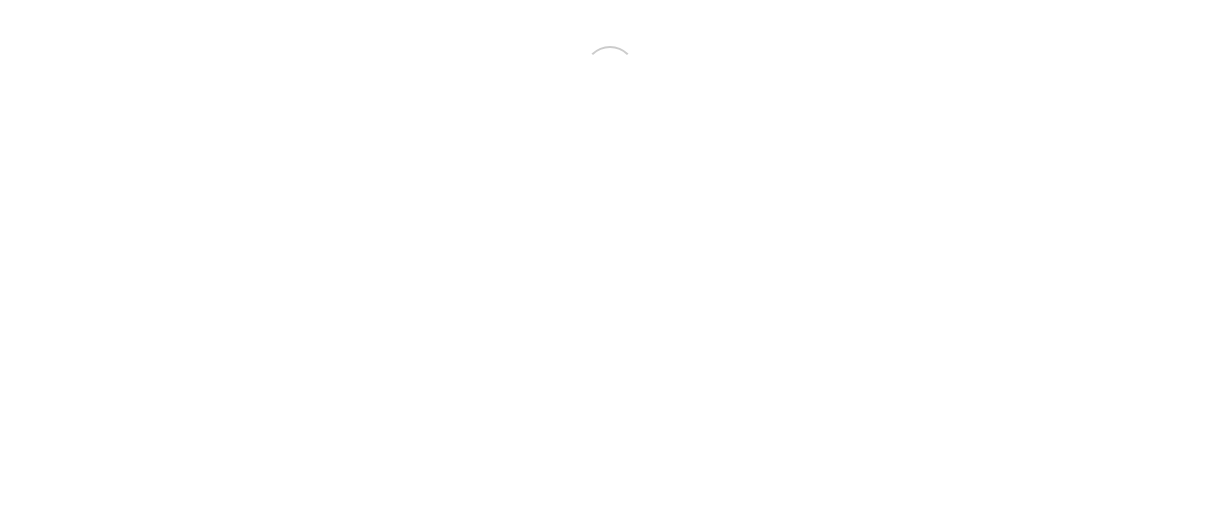 scroll, scrollTop: 0, scrollLeft: 0, axis: both 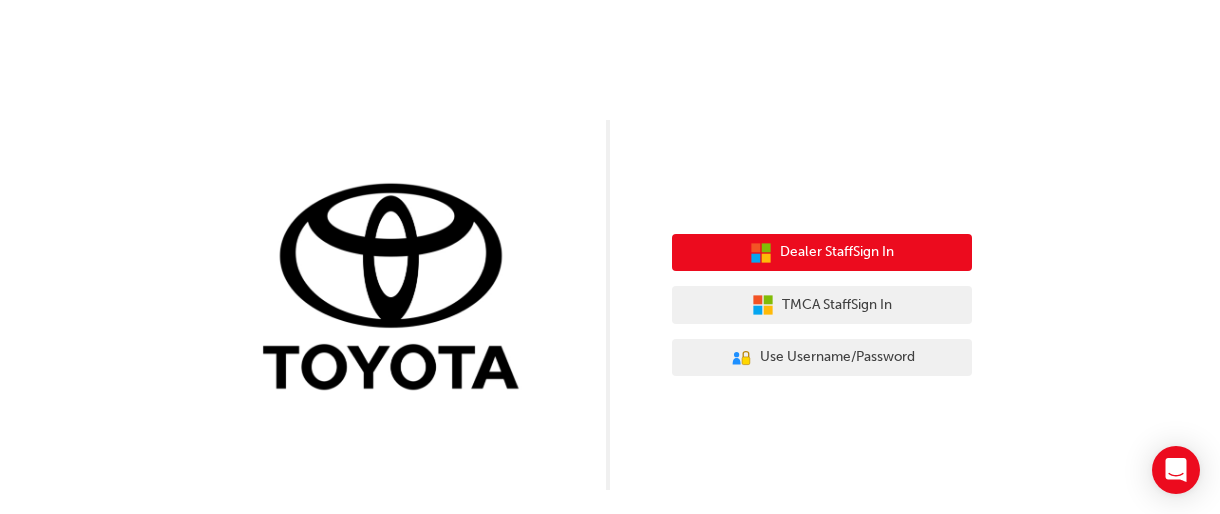 click on "Dealer Staff  Sign In" at bounding box center (837, 252) 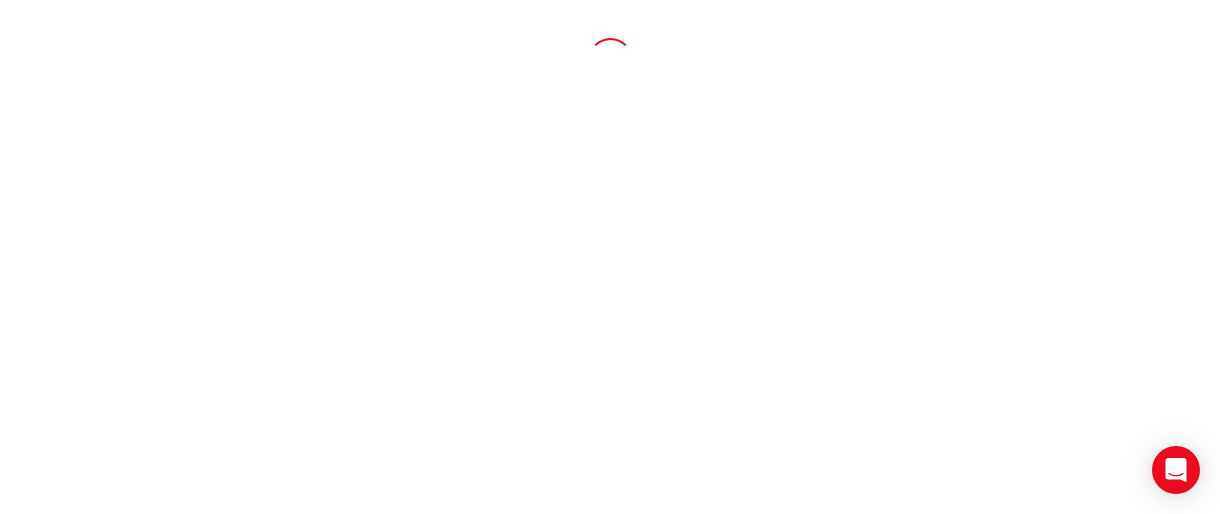 scroll, scrollTop: 0, scrollLeft: 0, axis: both 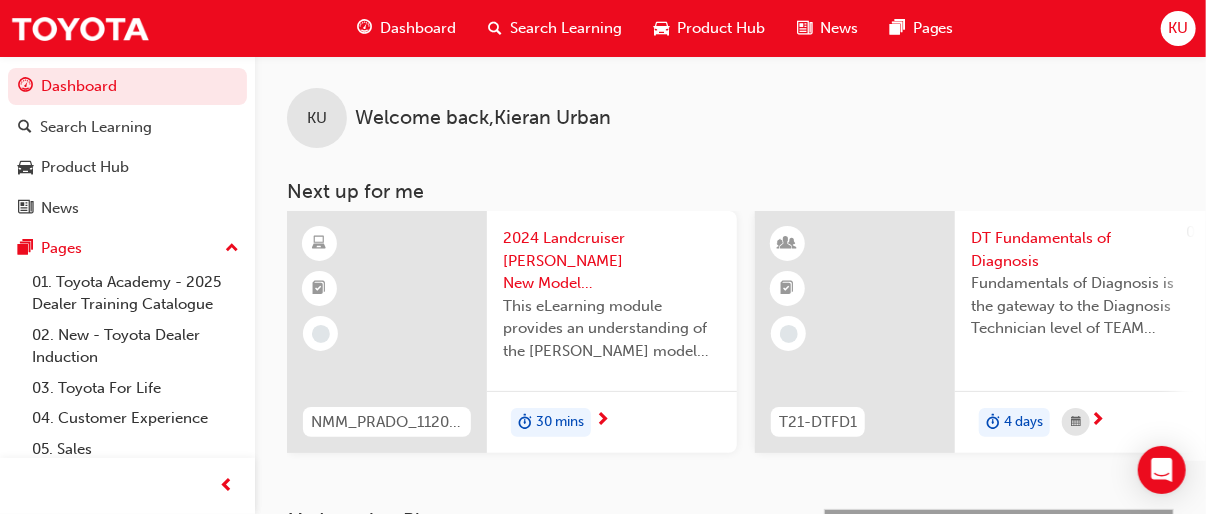 click on "KU Welcome back ,  [PERSON_NAME] Next up for me NMM_PRADO_112024_MODULE_1 2024 Landcruiser [PERSON_NAME] New Model Mechanisms - Model Outline 1 This eLearning module provides an understanding of the [PERSON_NAME] model line-up and its Katashiki, high-level specifications and features as well as key dimensions and capacities. 30 mins 0 T21-DTFD1 DT Fundamentals of Diagnosis Fundamentals of Diagnosis is the gateway to the Diagnosis Technician level of TEAM Training and sets the foundations to enable moving into the 3 x streams of DT training curriculum.  4 days 0 TFLIAVC Toyota For Life In Action - Virtual Classroom This is a 90 minute virtual classroom session to provide practical tools/frameworks, behaviours and processes to support new starters to apply TFL in every interaction.  90 mins NMM_TOYCHR_032024_MODULE_1 2024 Toyota C-HR eLearning New Model Mechanisms - Model Outline (Module 1) 15 mins 0 T21-PTHV_HYBRID_PRE_READ PT Hybrid Fundamentals & Safety Repair - Pre-Read 30 mins View all" at bounding box center [730, 258] 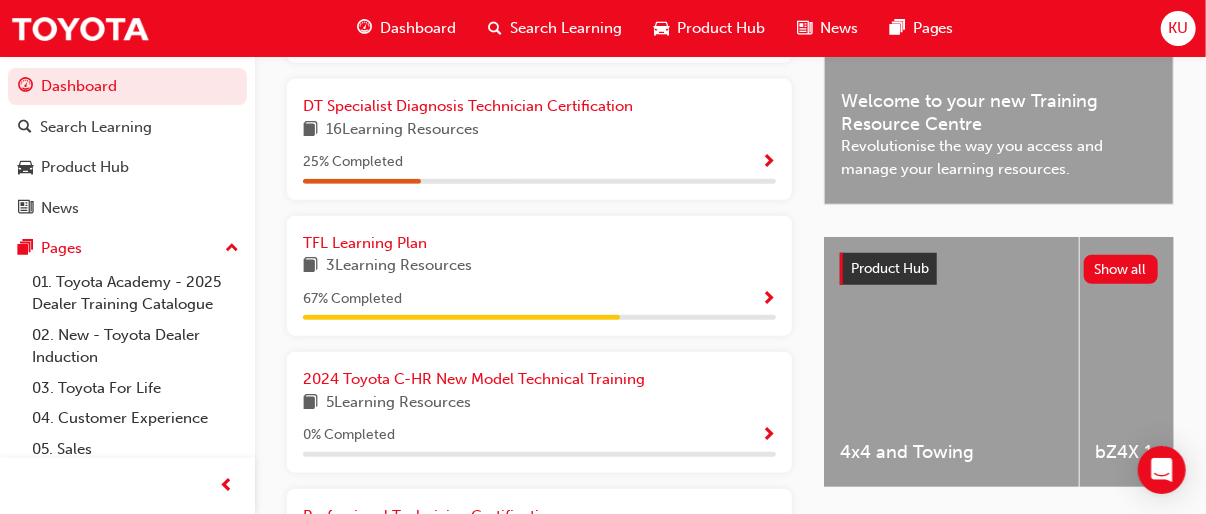 scroll, scrollTop: 603, scrollLeft: 0, axis: vertical 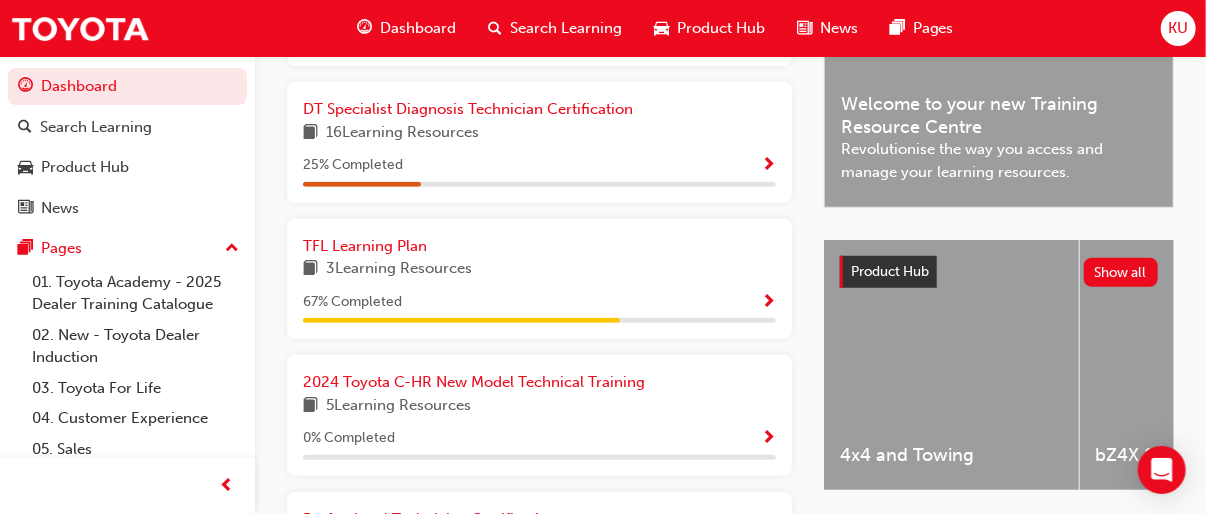 click at bounding box center (768, 303) 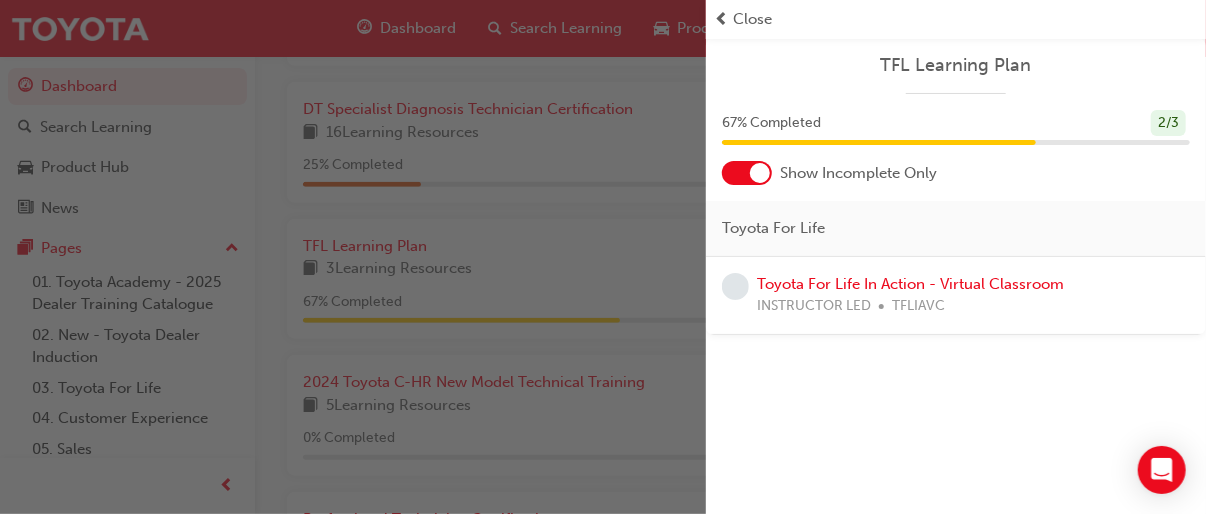 click at bounding box center [353, 257] 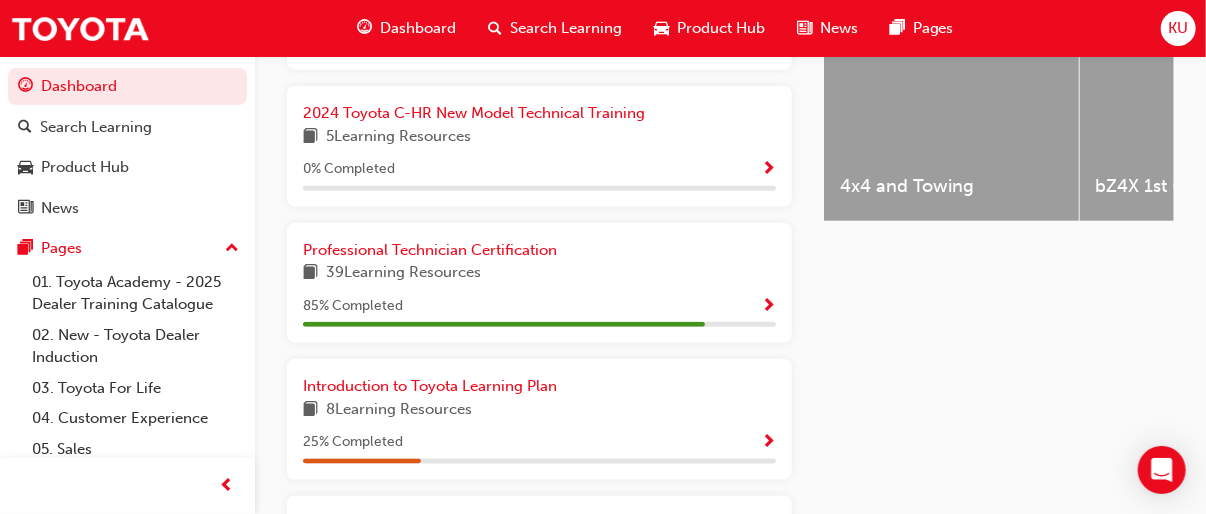 scroll, scrollTop: 871, scrollLeft: 0, axis: vertical 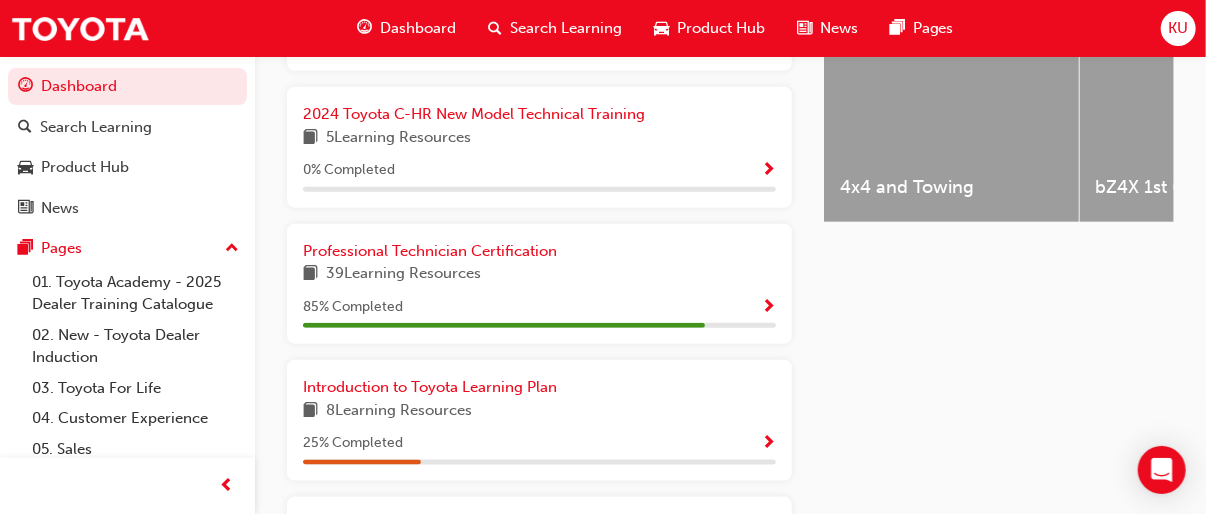click at bounding box center (768, 307) 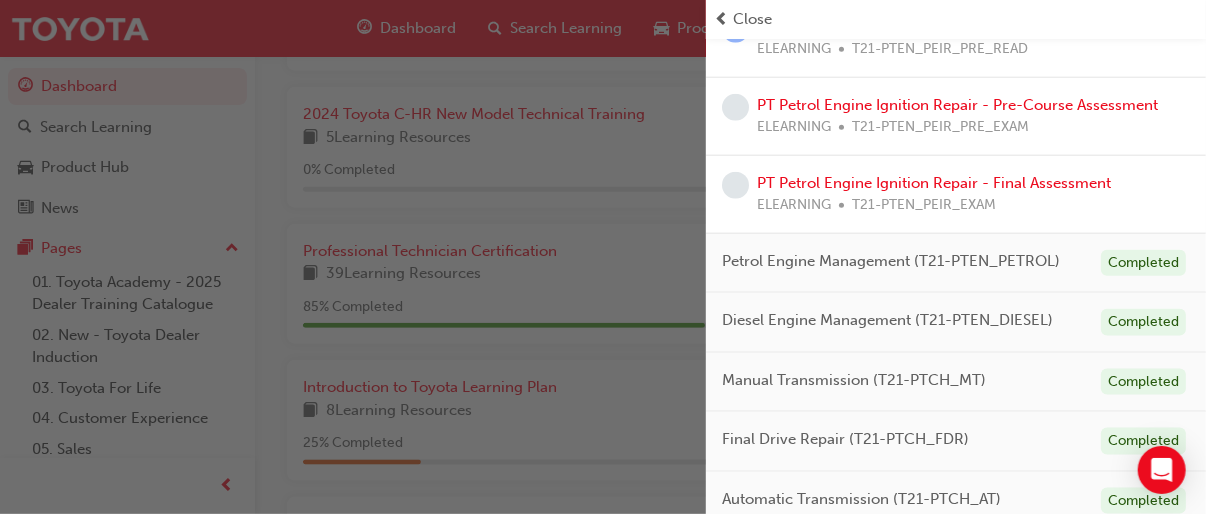 scroll, scrollTop: 940, scrollLeft: 0, axis: vertical 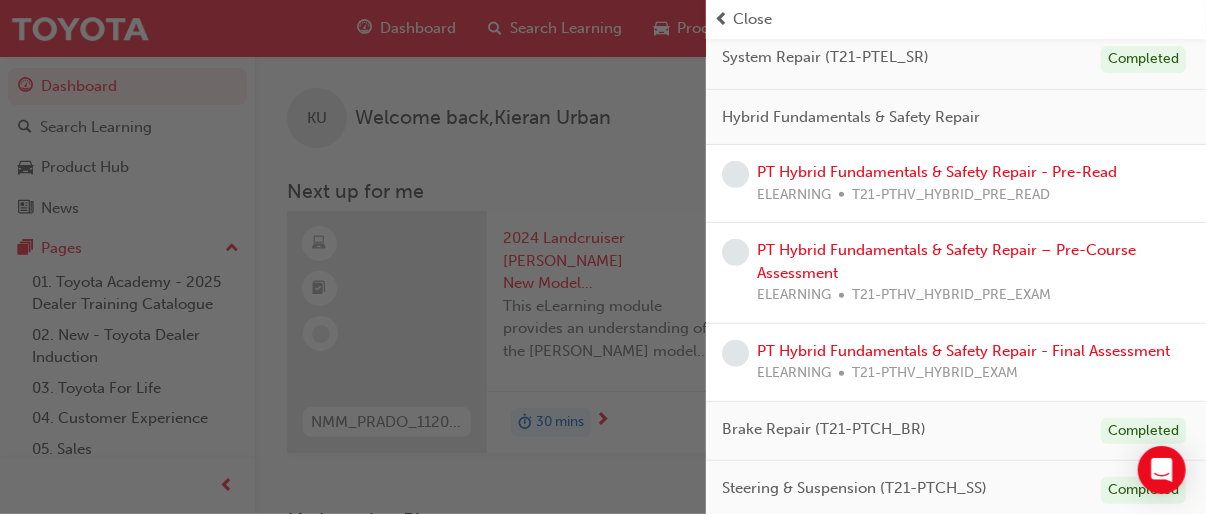click at bounding box center (353, 257) 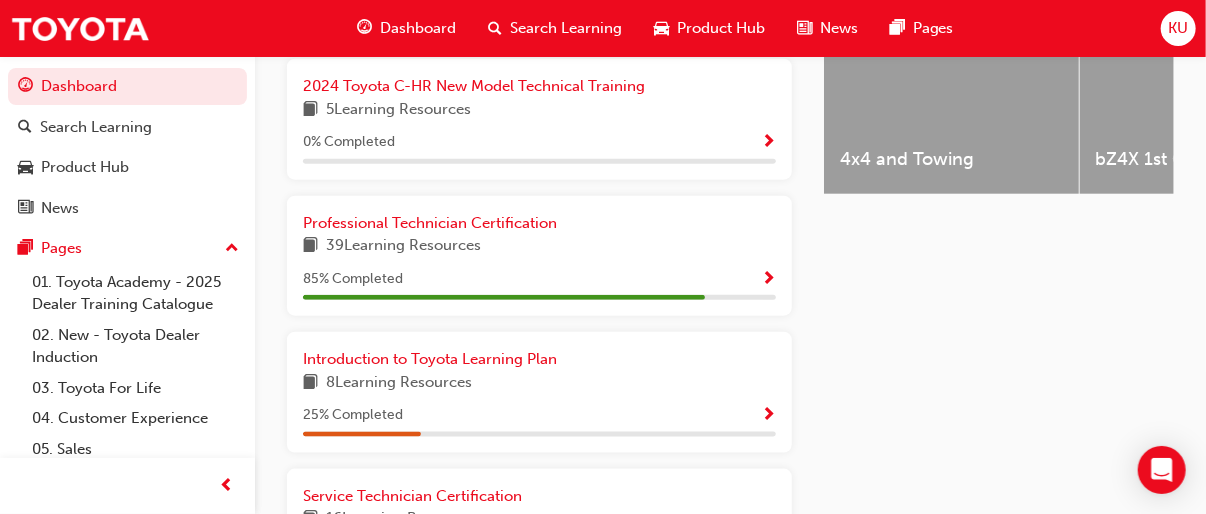 scroll, scrollTop: 900, scrollLeft: 0, axis: vertical 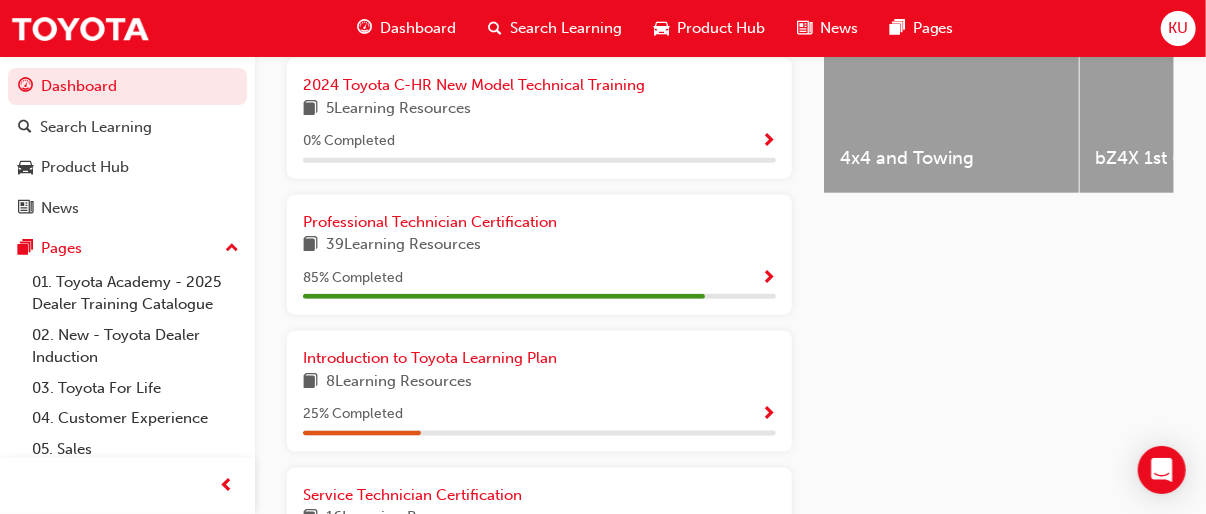 click at bounding box center [768, 415] 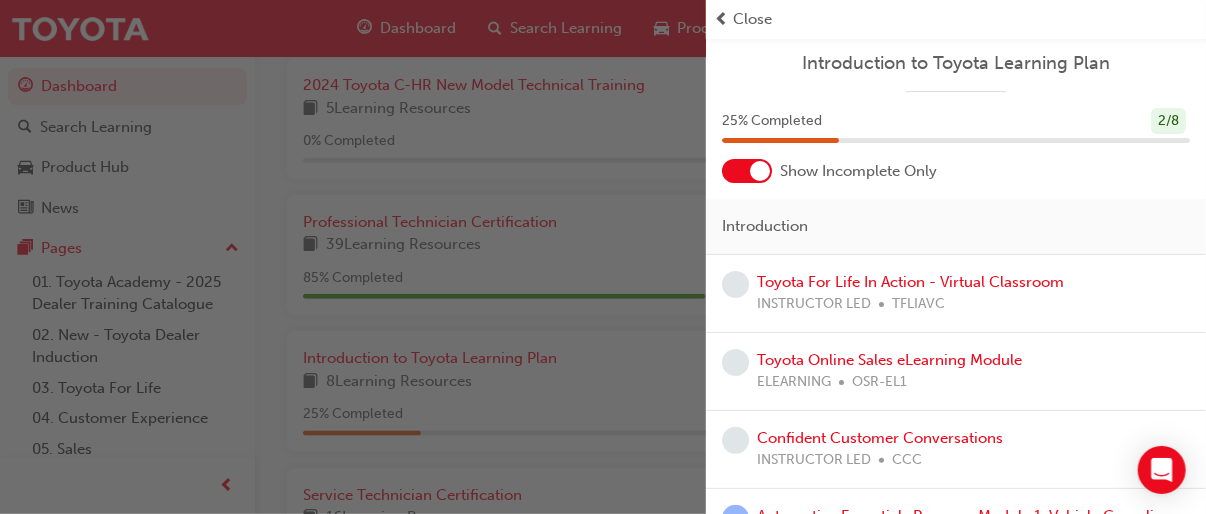 scroll, scrollTop: 0, scrollLeft: 0, axis: both 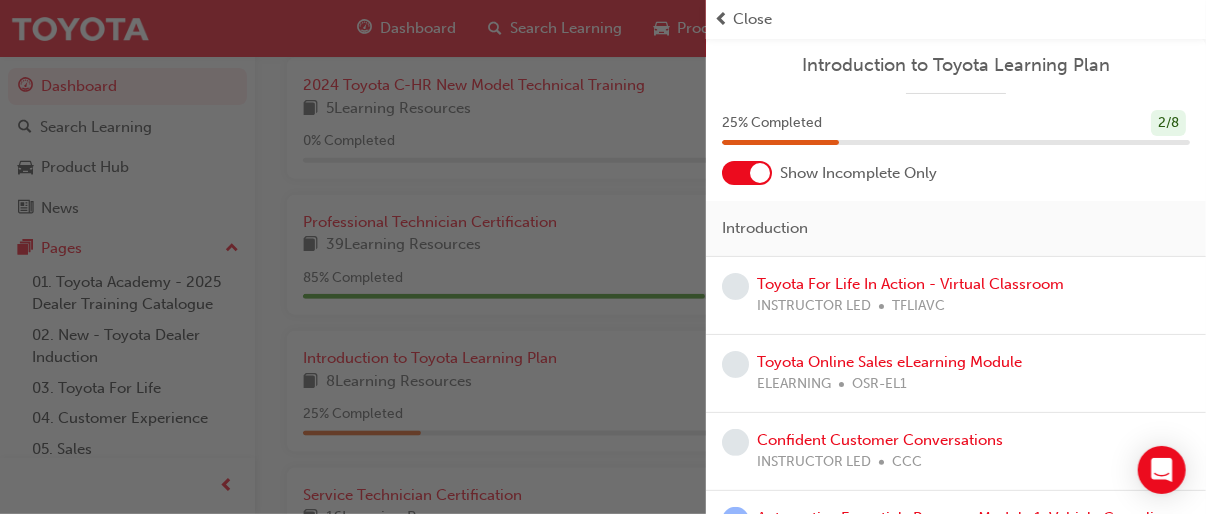 click at bounding box center (353, 257) 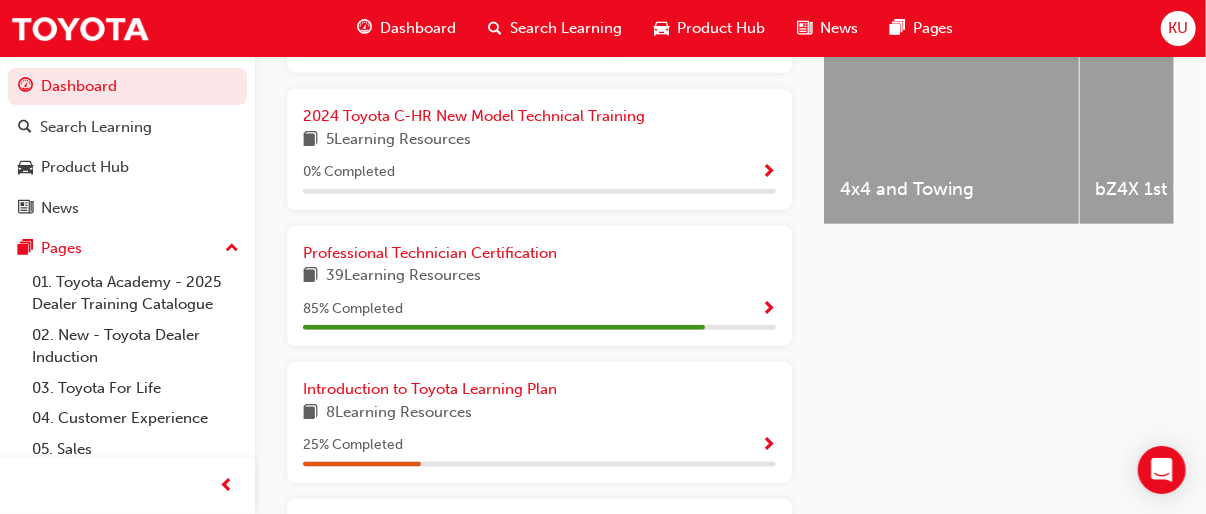 scroll, scrollTop: 866, scrollLeft: 0, axis: vertical 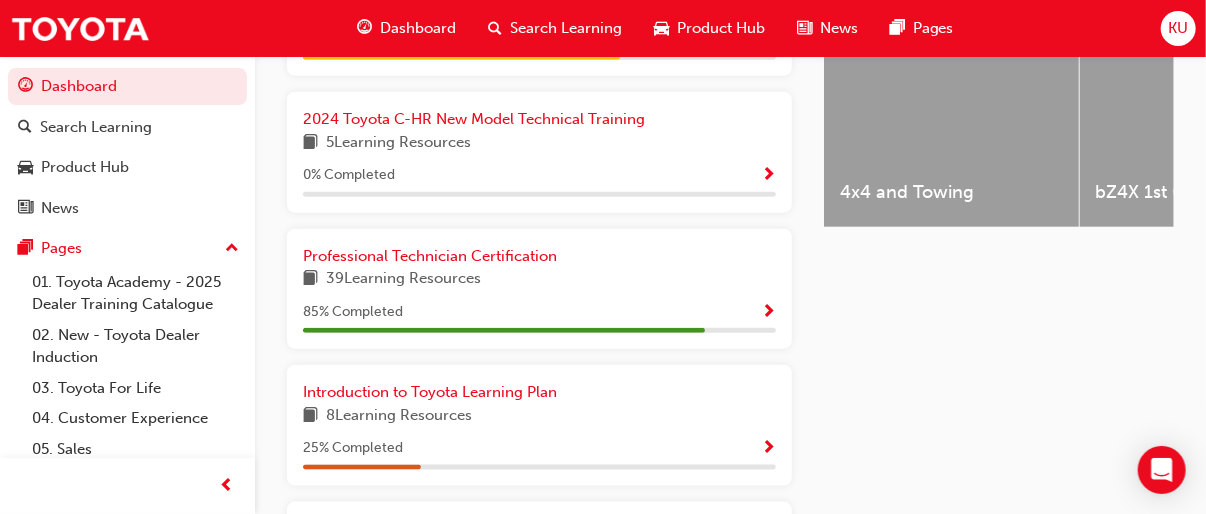 click on "39  Learning Resources" at bounding box center [539, 279] 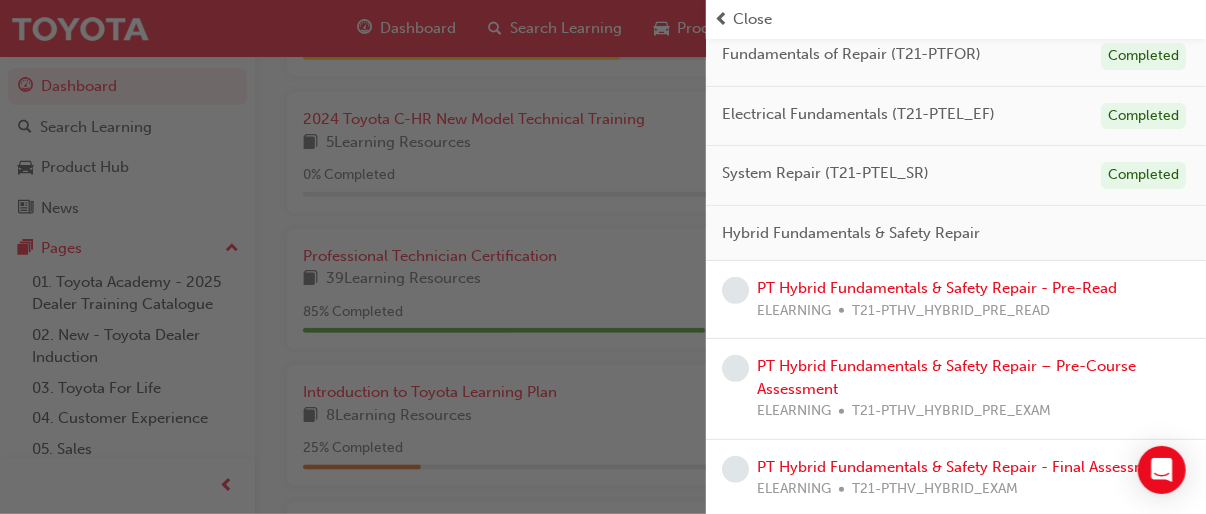 scroll, scrollTop: 180, scrollLeft: 0, axis: vertical 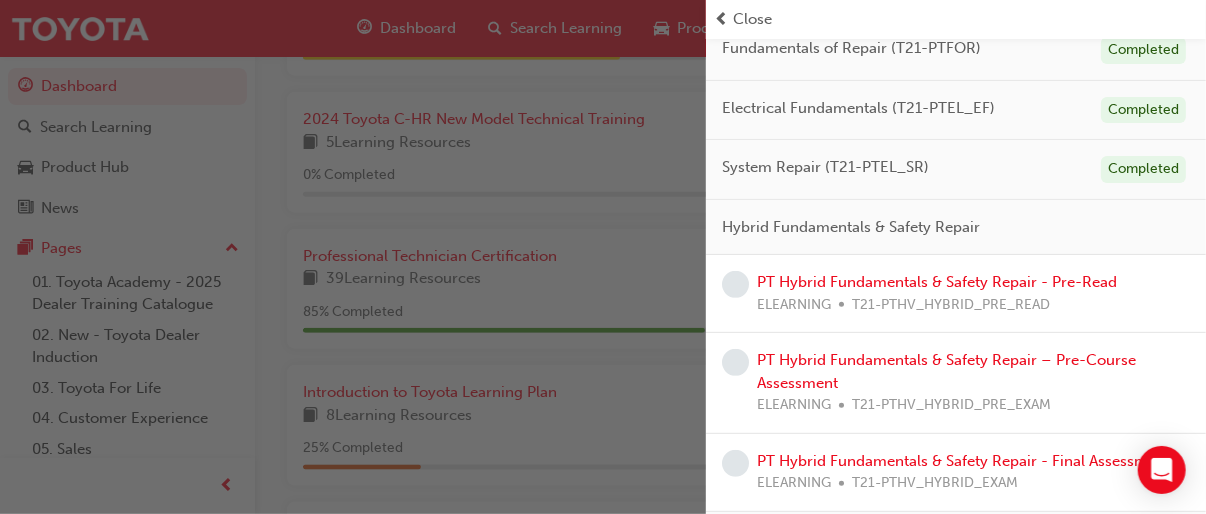 click on "PT Hybrid Fundamentals & Safety Repair - Pre-Read" at bounding box center (937, 282) 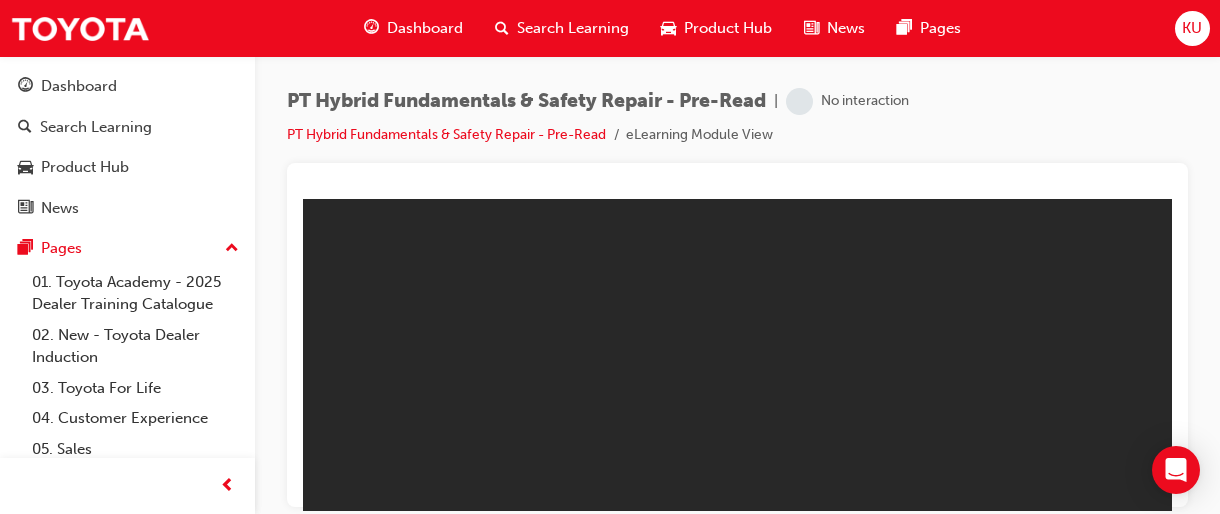 scroll, scrollTop: 0, scrollLeft: 0, axis: both 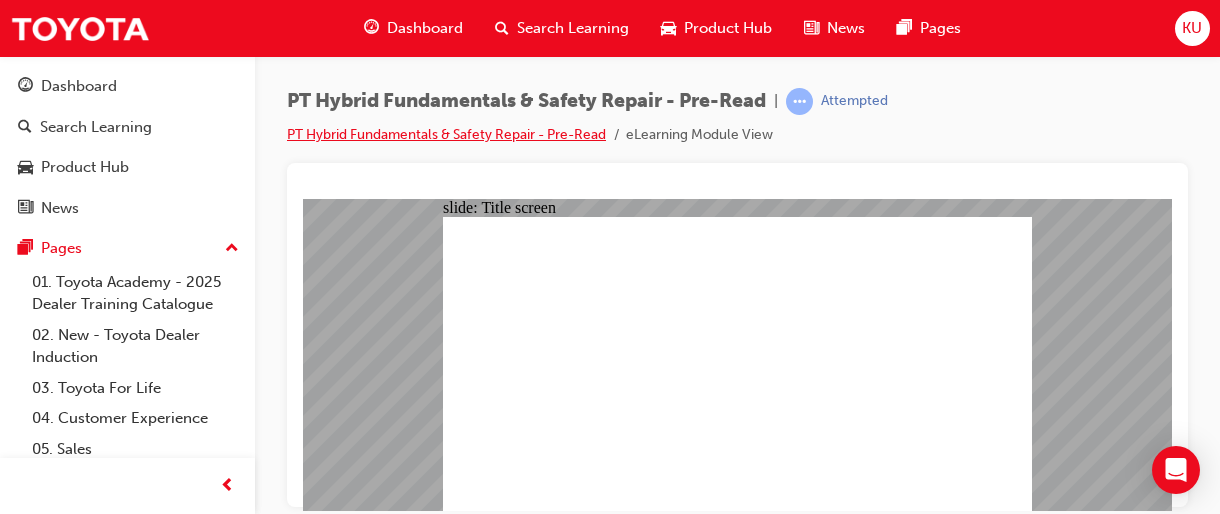 click on "PT Hybrid Fundamentals & Safety Repair - Pre-Read" at bounding box center [446, 134] 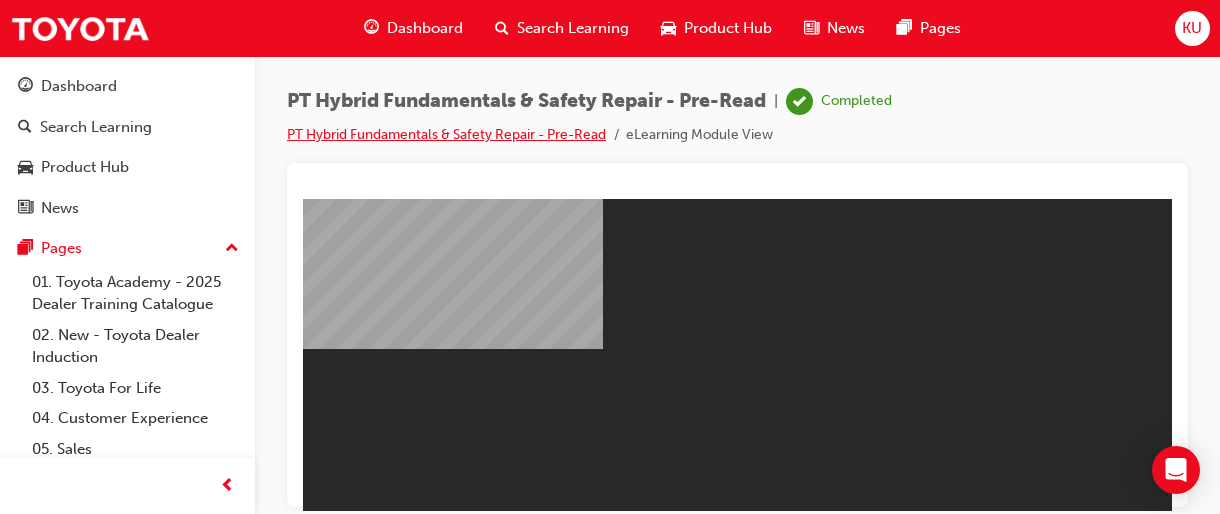 scroll, scrollTop: 0, scrollLeft: 0, axis: both 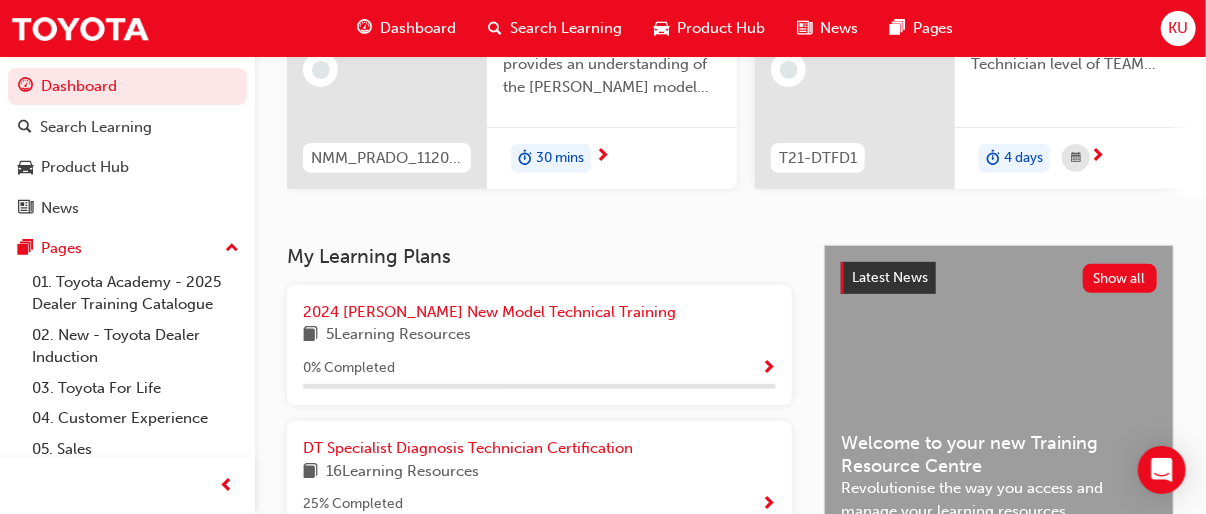 click on "0 % Completed" at bounding box center [539, 368] 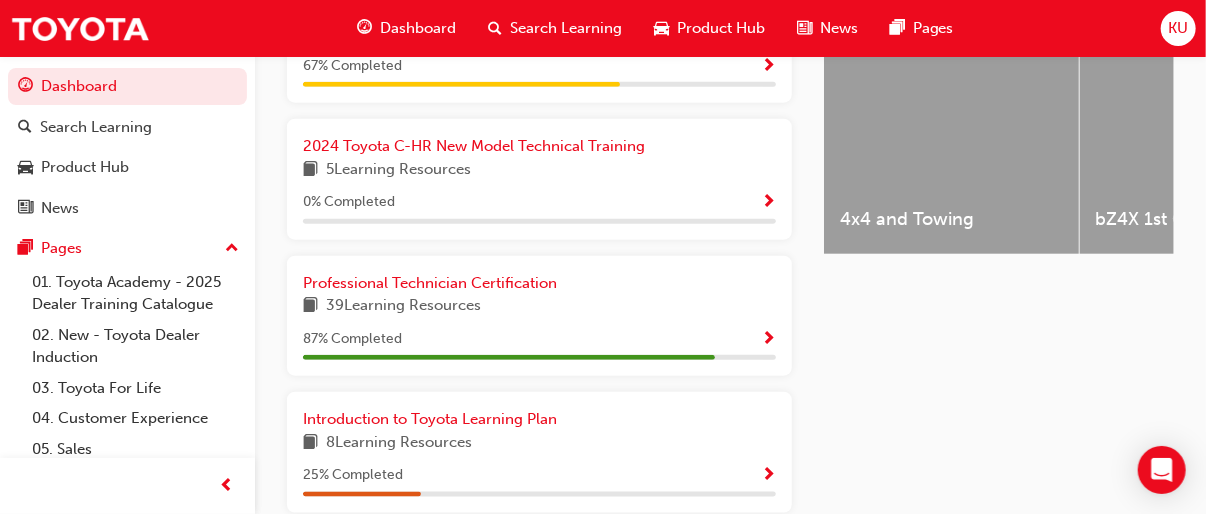 scroll, scrollTop: 840, scrollLeft: 0, axis: vertical 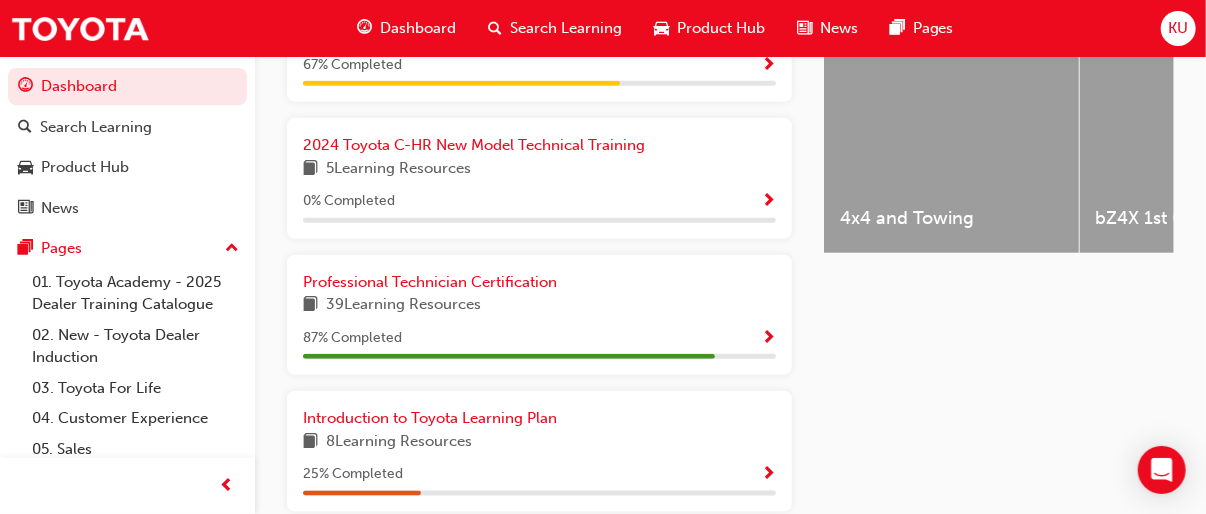click at bounding box center (768, 339) 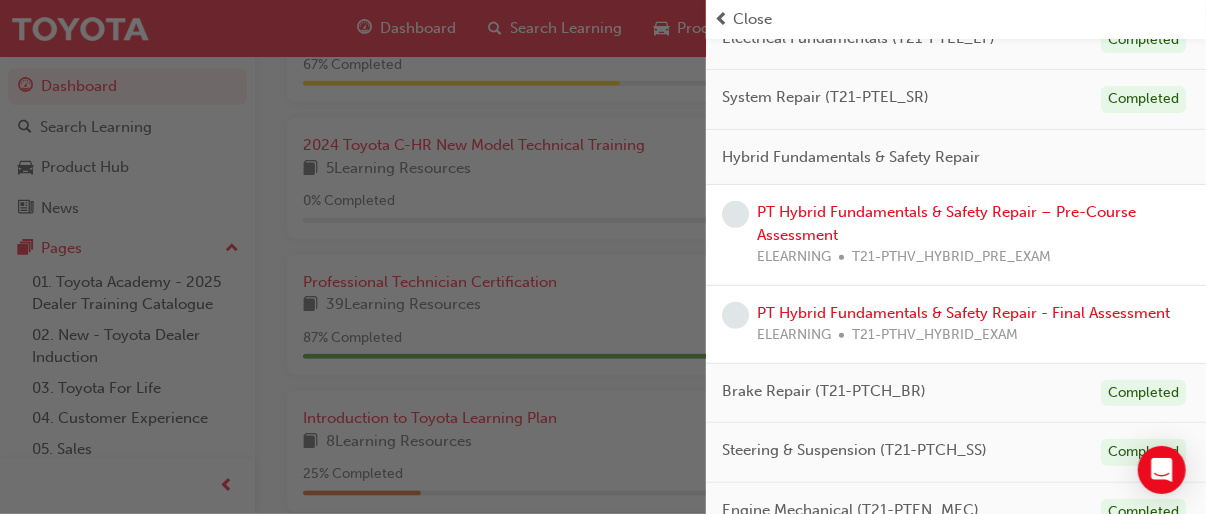 scroll, scrollTop: 270, scrollLeft: 0, axis: vertical 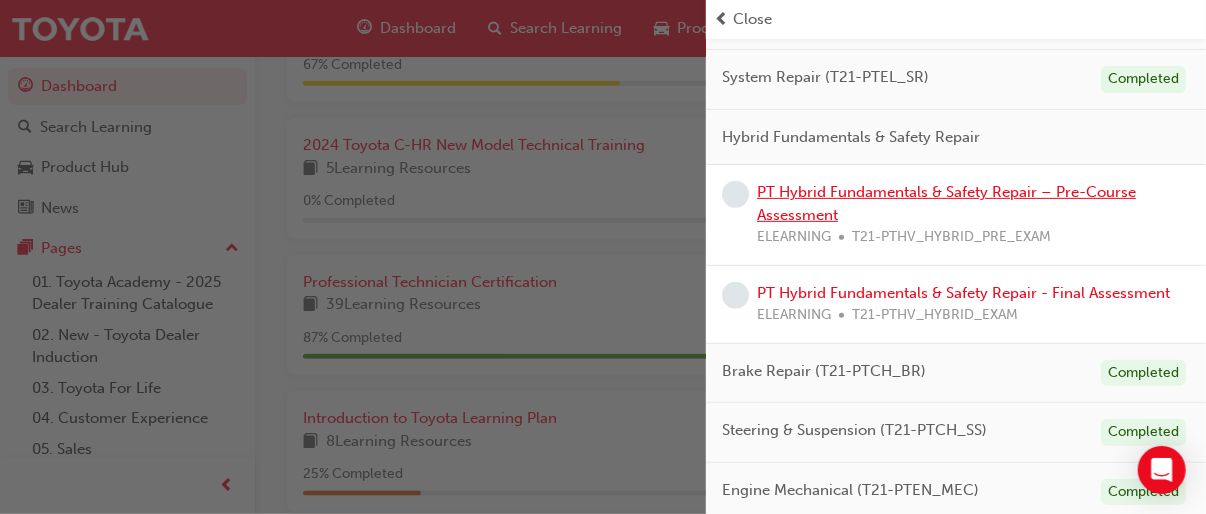 click on "PT Hybrid Fundamentals & Safety Repair – Pre-Course Assessment" at bounding box center (946, 203) 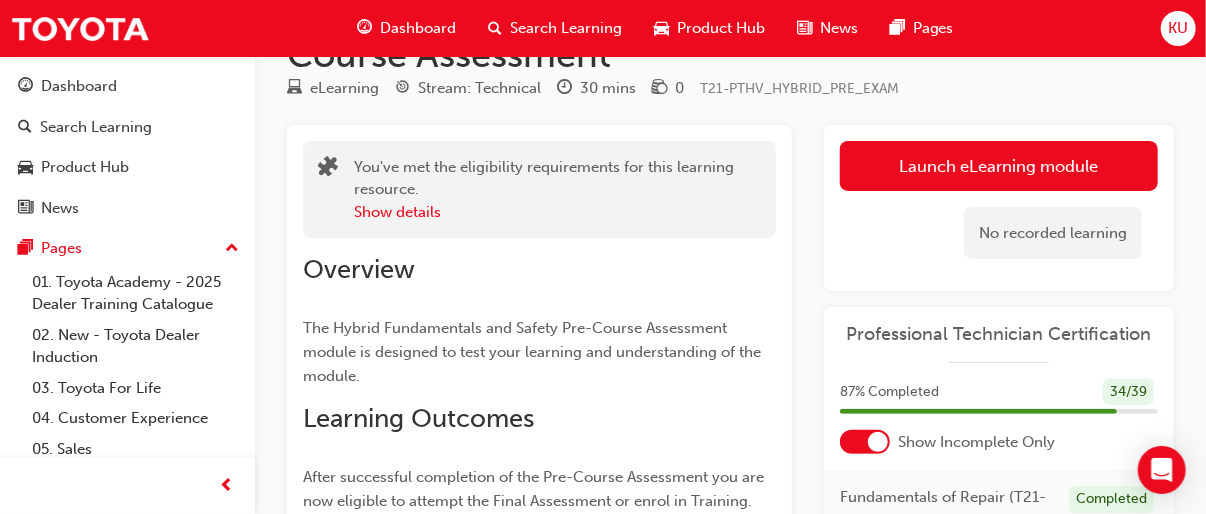 scroll, scrollTop: 152, scrollLeft: 0, axis: vertical 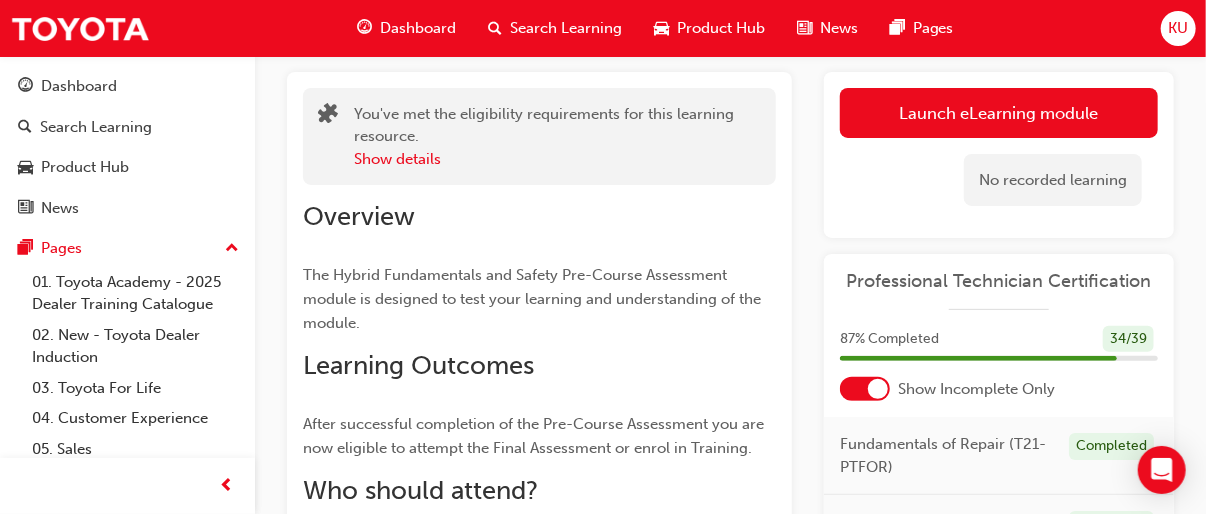click on "Launch eLearning module" at bounding box center (999, 113) 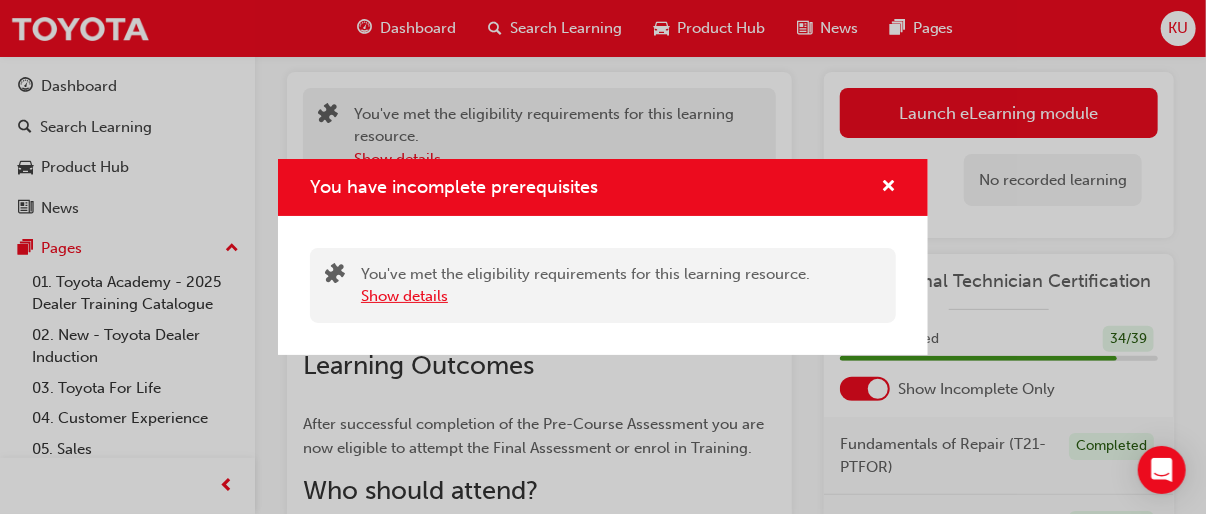click on "Show details" at bounding box center [404, 296] 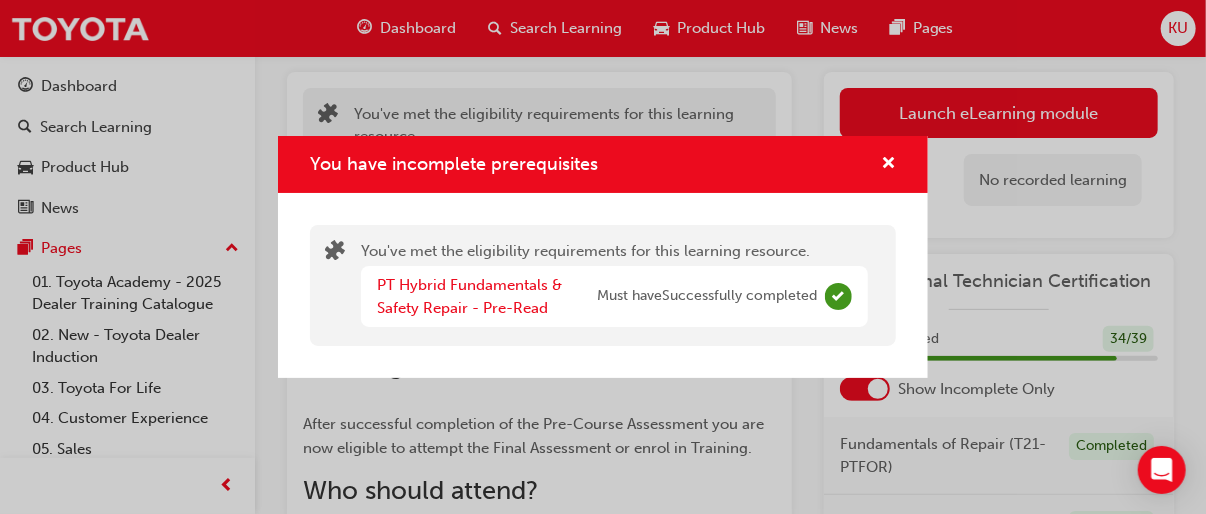 click at bounding box center [880, 164] 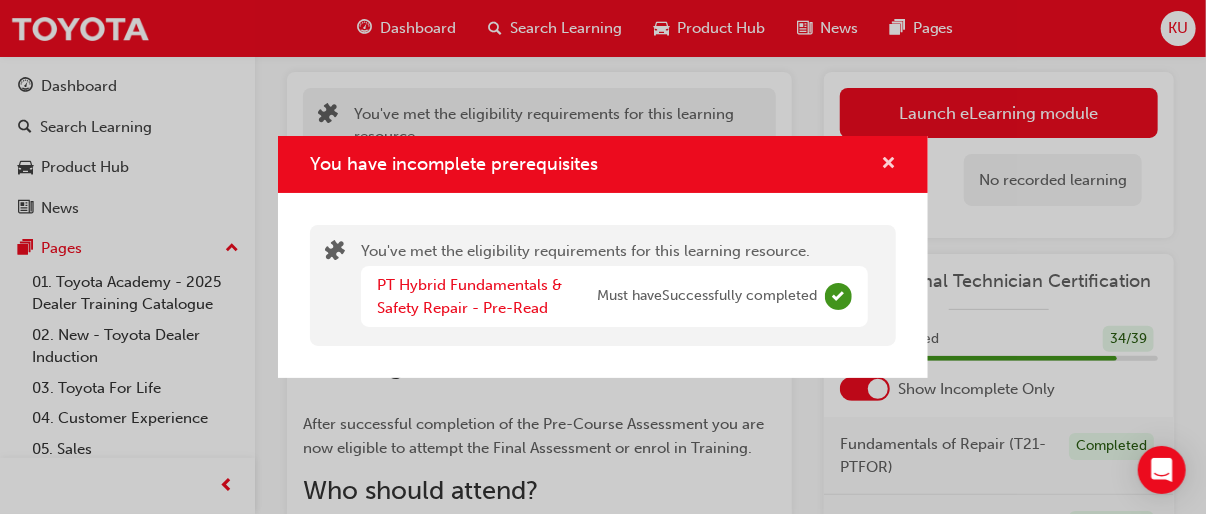 click at bounding box center (888, 165) 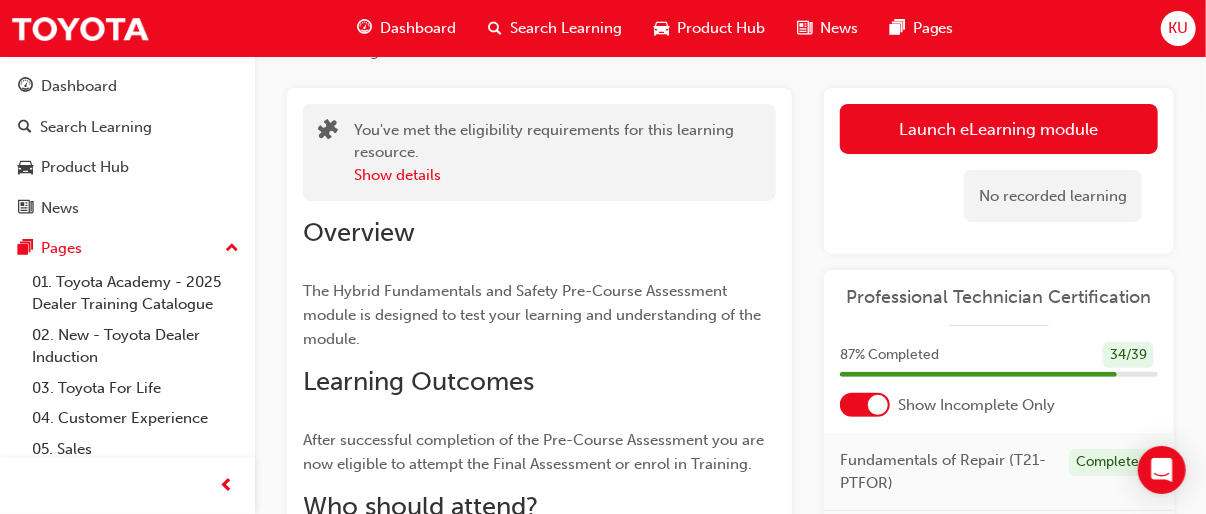 scroll, scrollTop: 129, scrollLeft: 0, axis: vertical 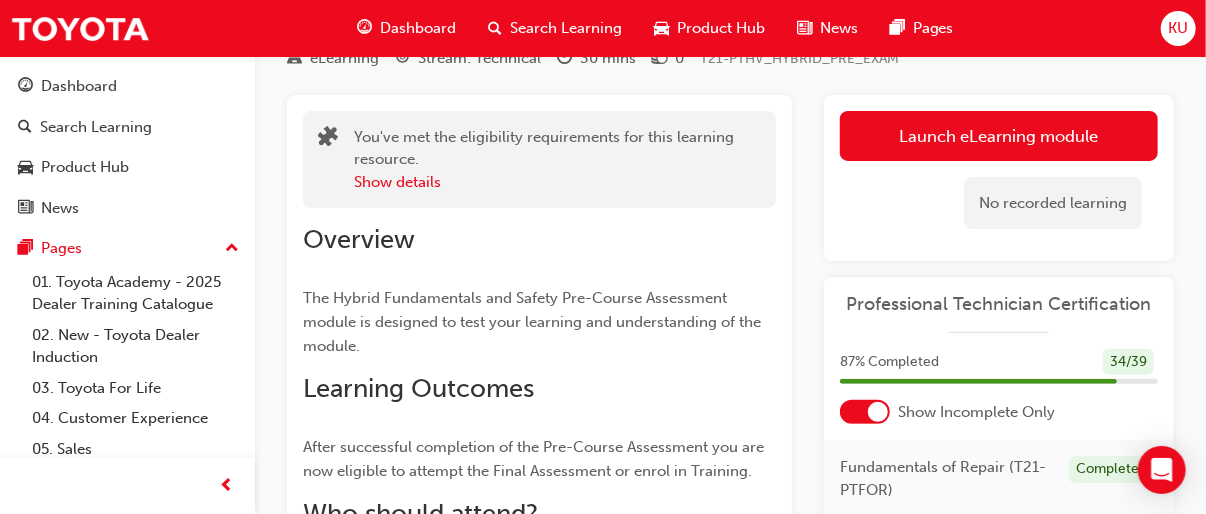 click on "Launch eLearning module" at bounding box center [999, 136] 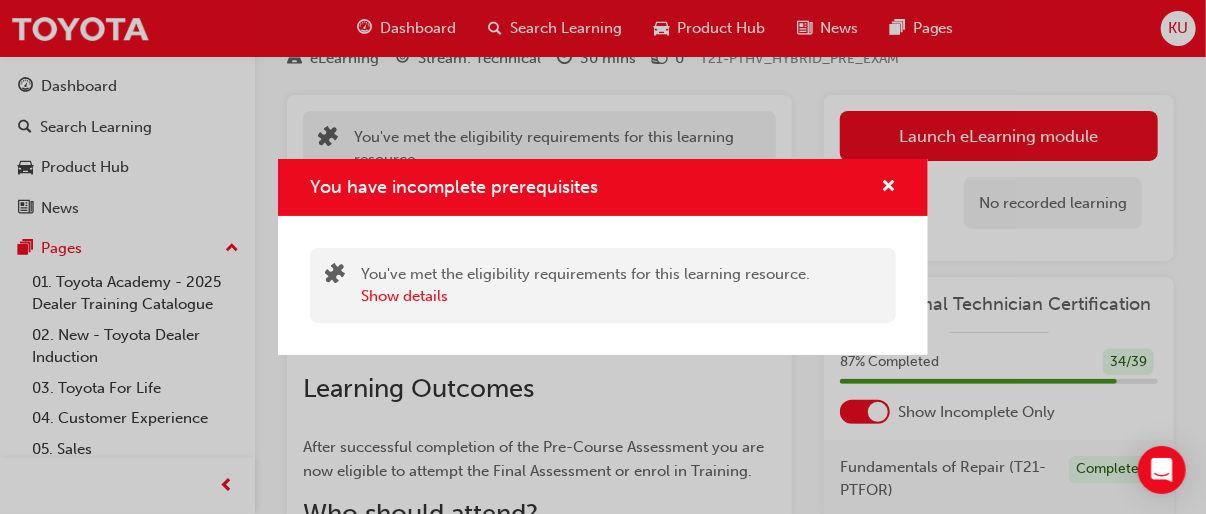 click on "You've met the eligibility requirements for this learning resource. Show details" at bounding box center (603, 285) 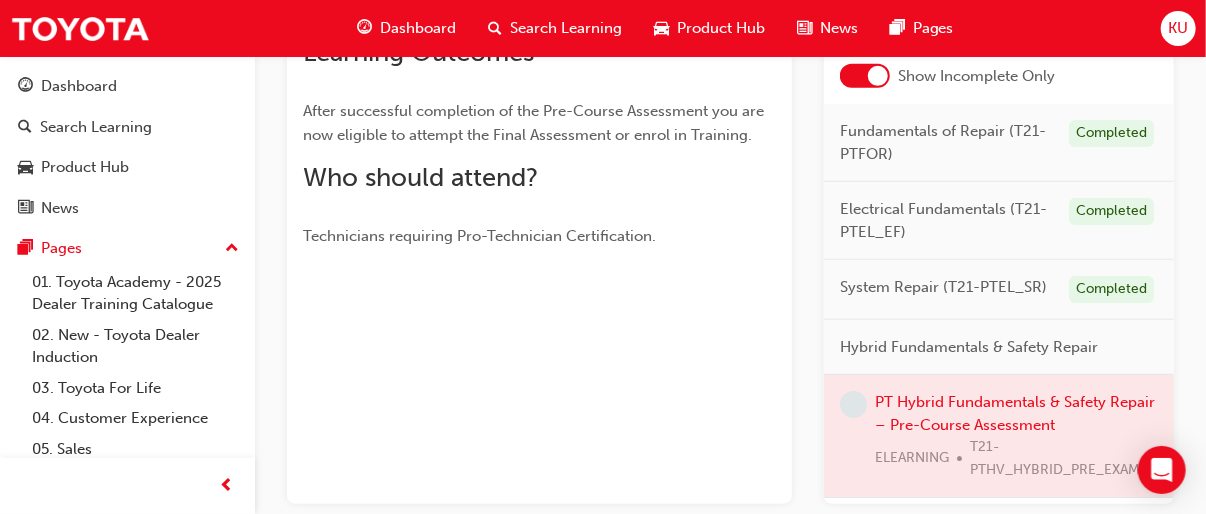 scroll, scrollTop: 484, scrollLeft: 0, axis: vertical 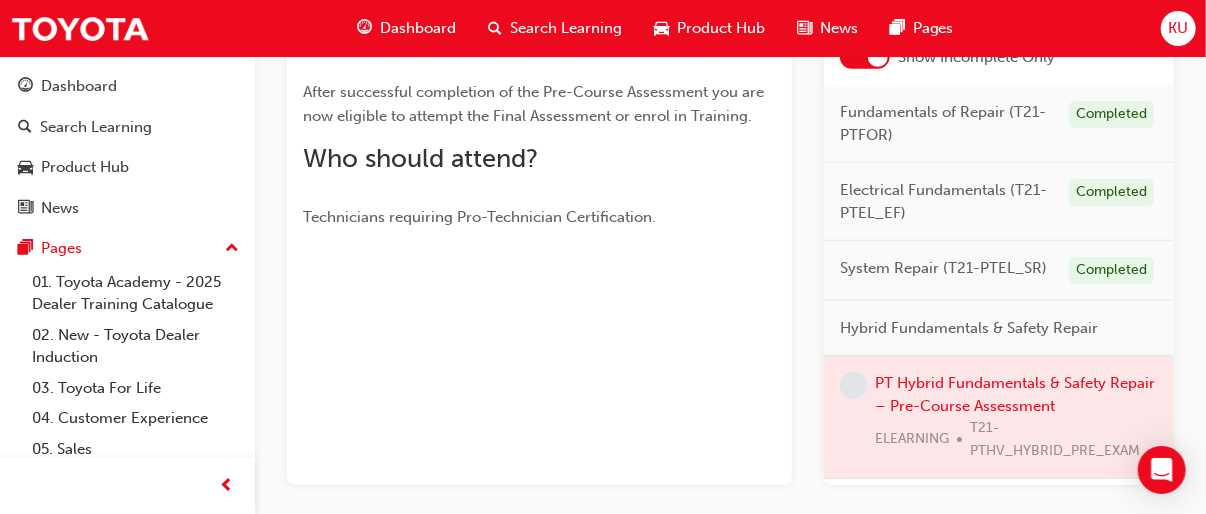click at bounding box center (999, 417) 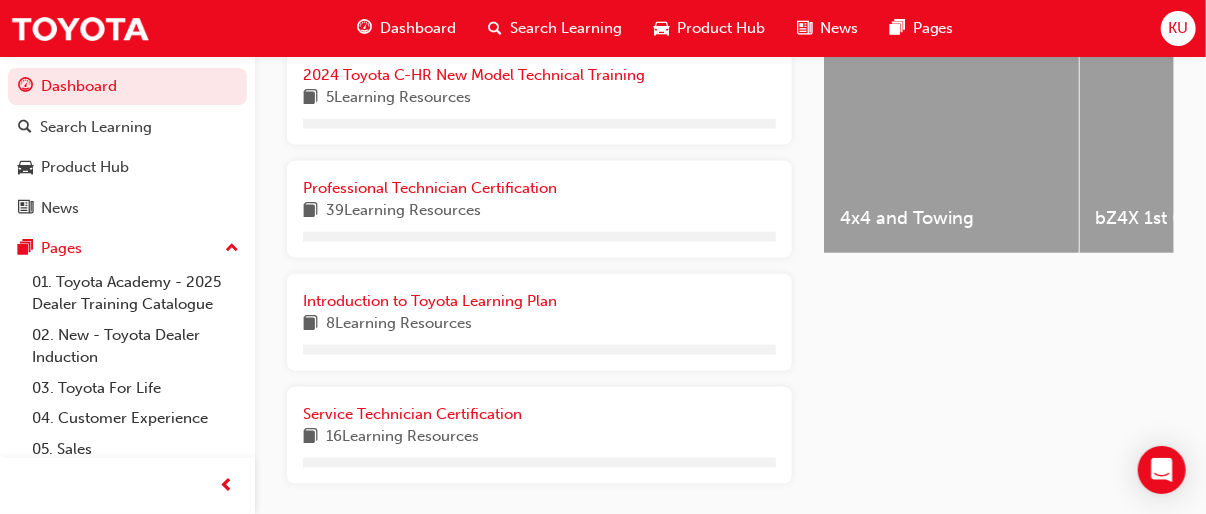 scroll, scrollTop: 887, scrollLeft: 0, axis: vertical 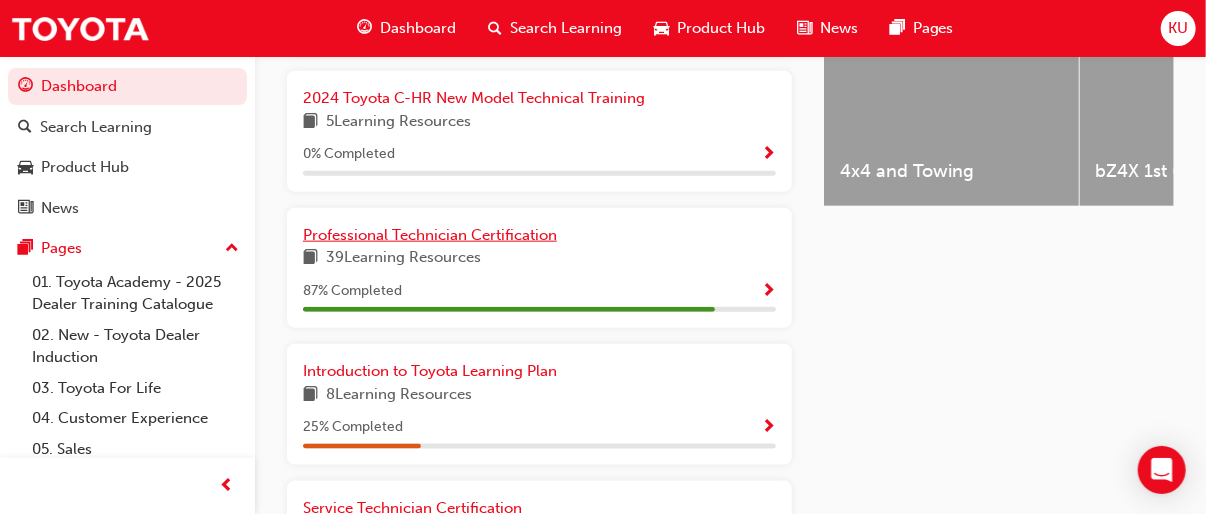 click on "Professional Technician Certification" at bounding box center [430, 235] 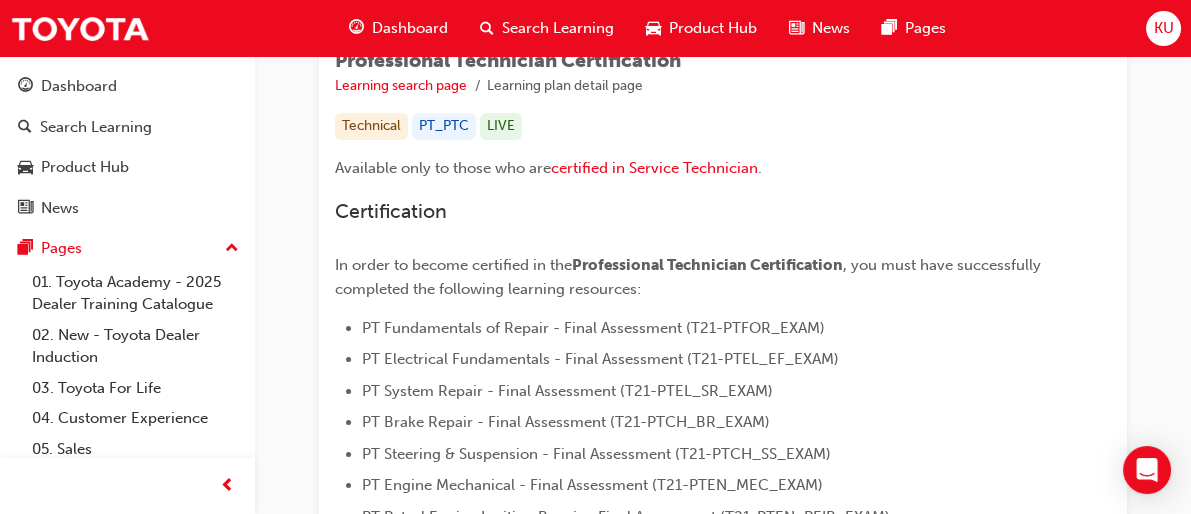 scroll, scrollTop: 323, scrollLeft: 0, axis: vertical 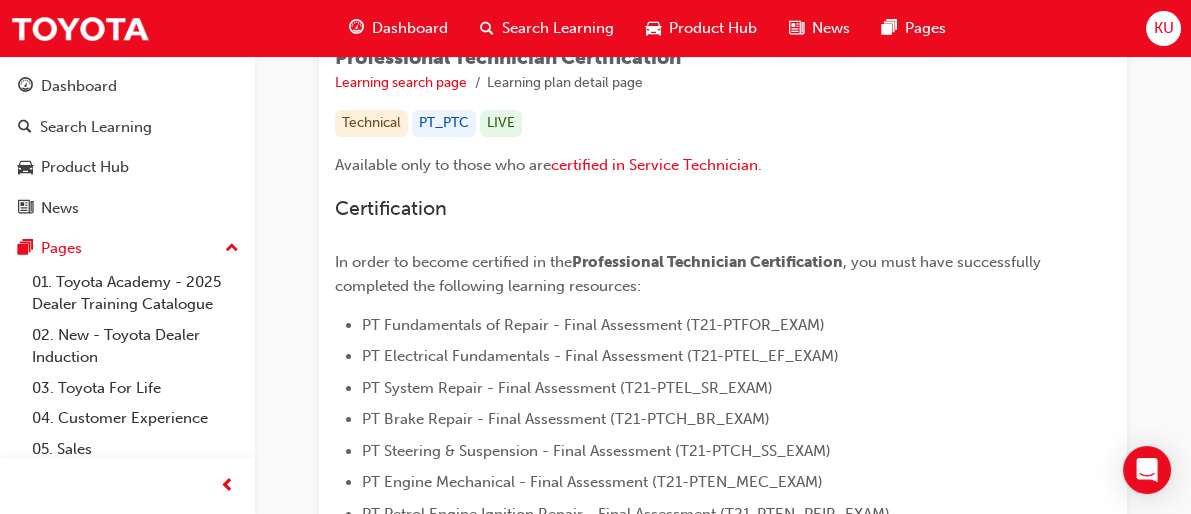 click on "PT Hybrid Fundamentals & Safety Repair – Pre-Course Assessment" at bounding box center [0, 0] 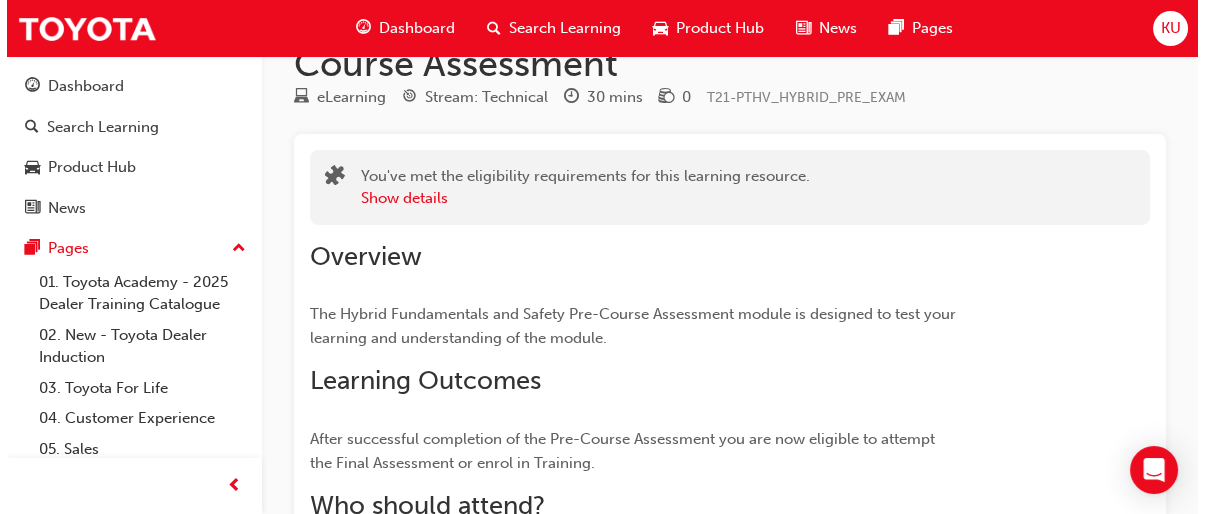 scroll, scrollTop: 0, scrollLeft: 0, axis: both 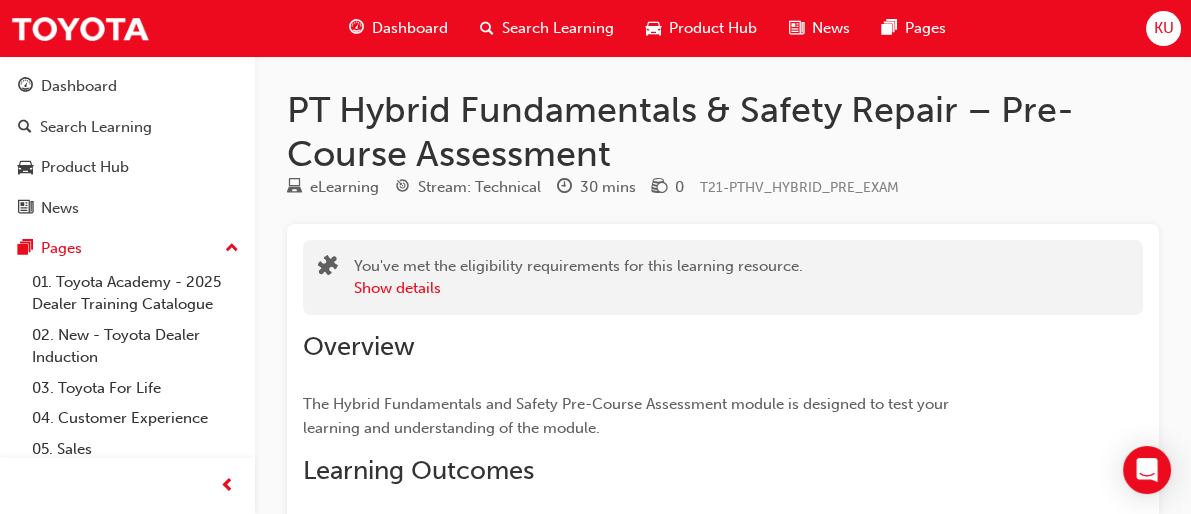 click on "Launch eLearning module" at bounding box center [723, 802] 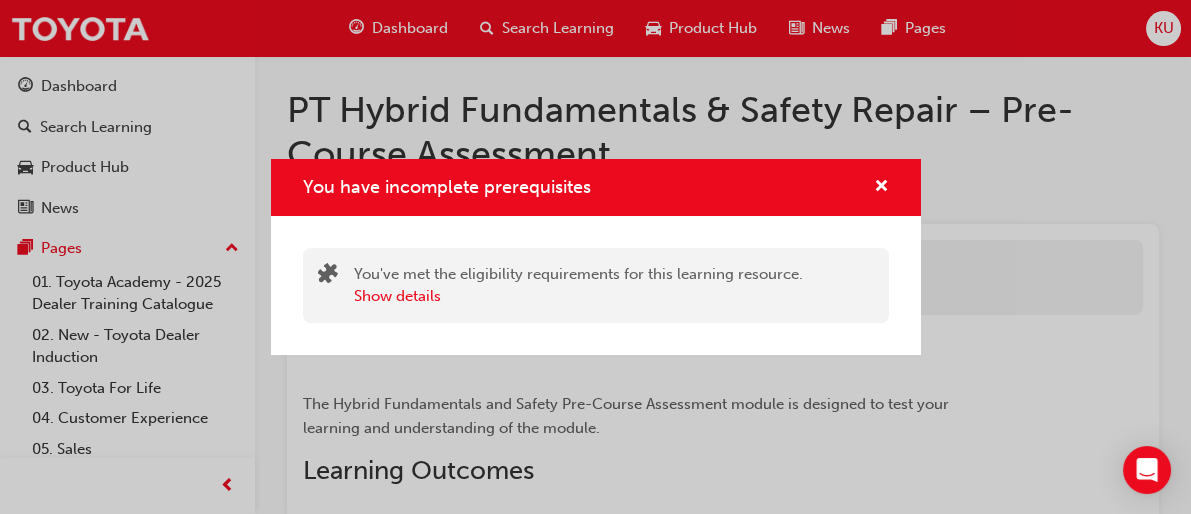 click on "Show details" at bounding box center [397, 296] 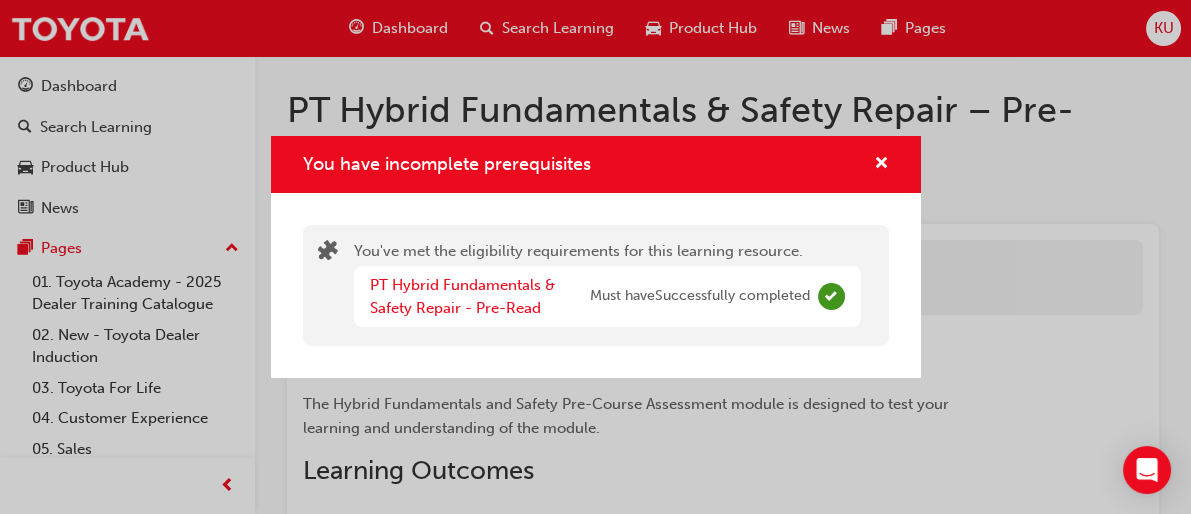 click on "Must have  Successfully completed" at bounding box center (700, 296) 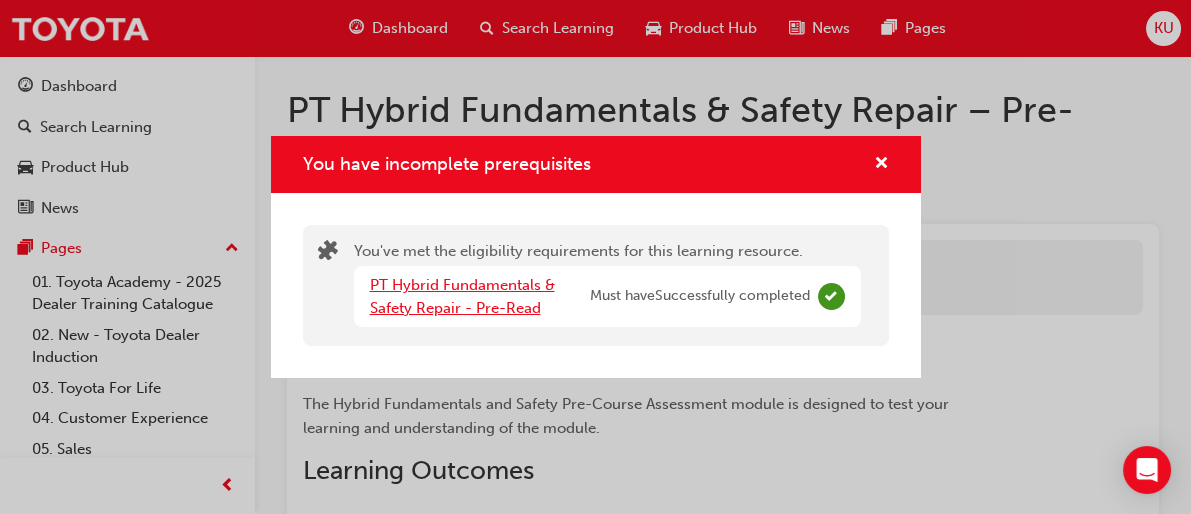 click on "PT Hybrid Fundamentals & Safety Repair - Pre-Read" at bounding box center (462, 296) 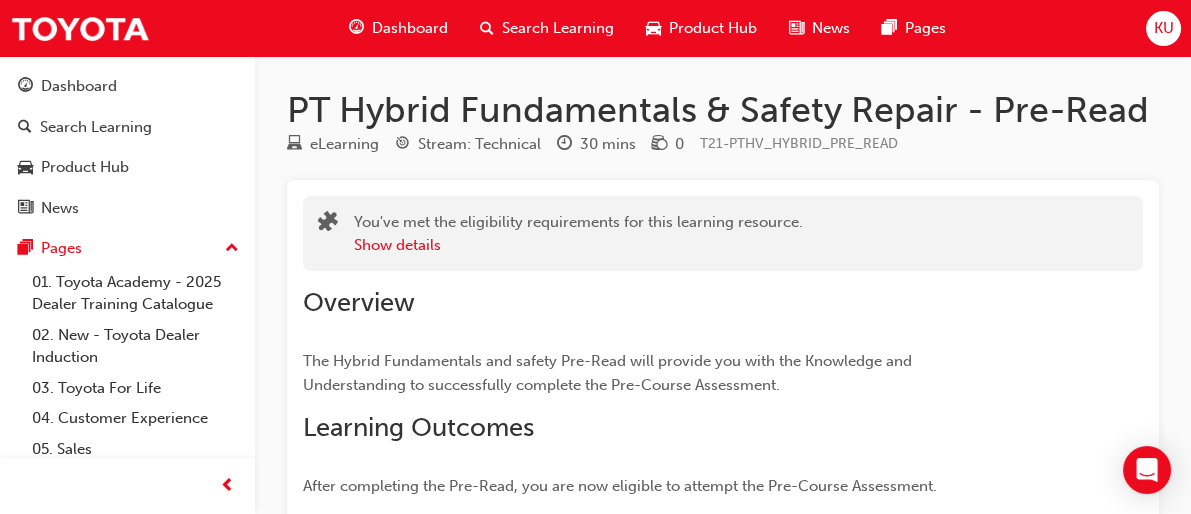 click at bounding box center (1098, 880) 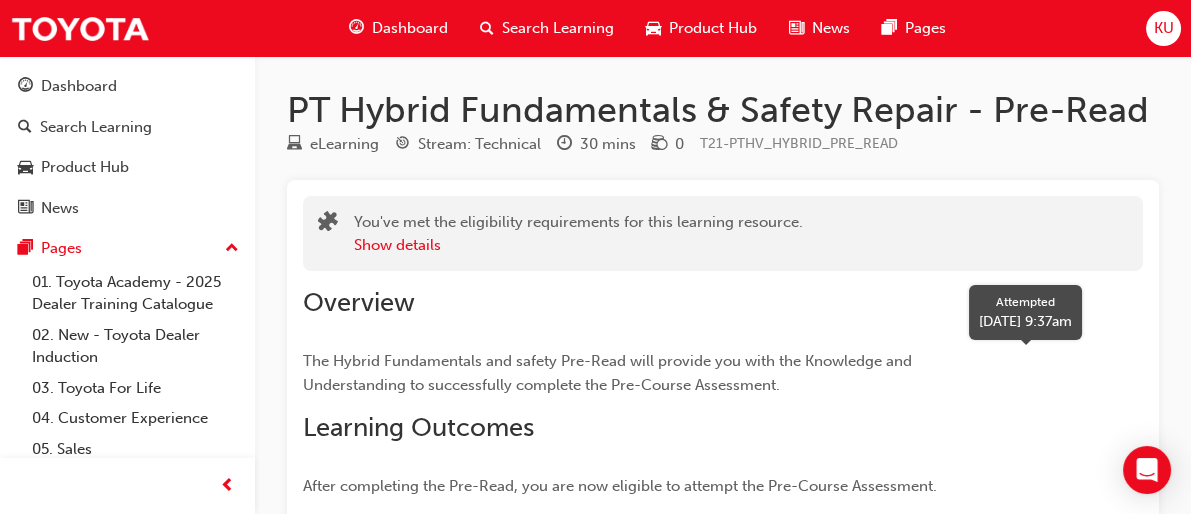 click at bounding box center [1098, 880] 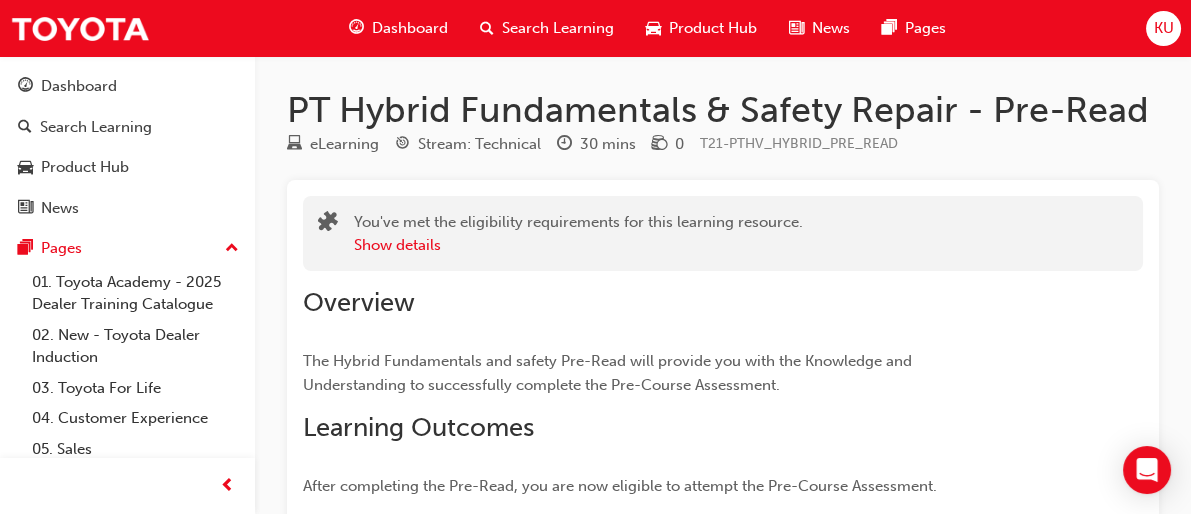 click on "Launch eLearning module" at bounding box center [723, 735] 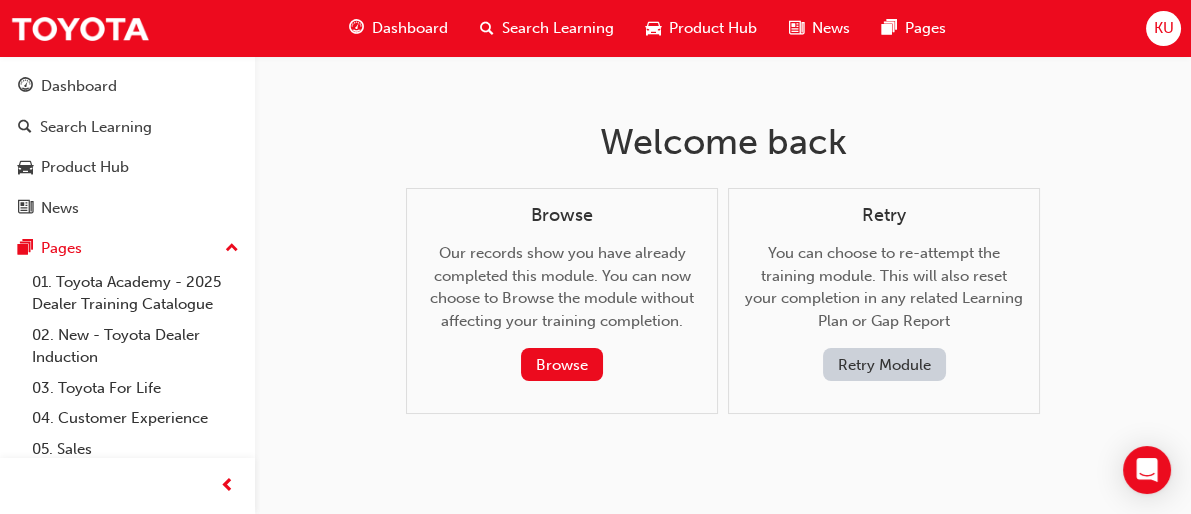 click on "Browse" at bounding box center [562, 364] 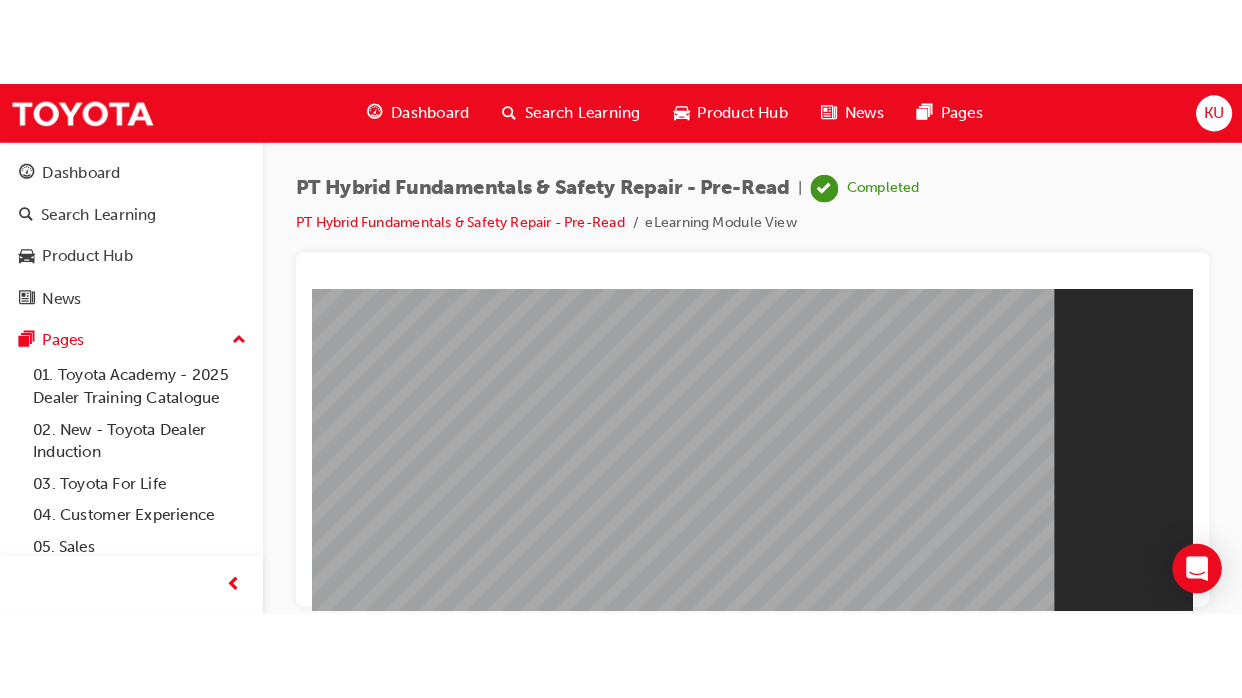 scroll, scrollTop: 0, scrollLeft: 0, axis: both 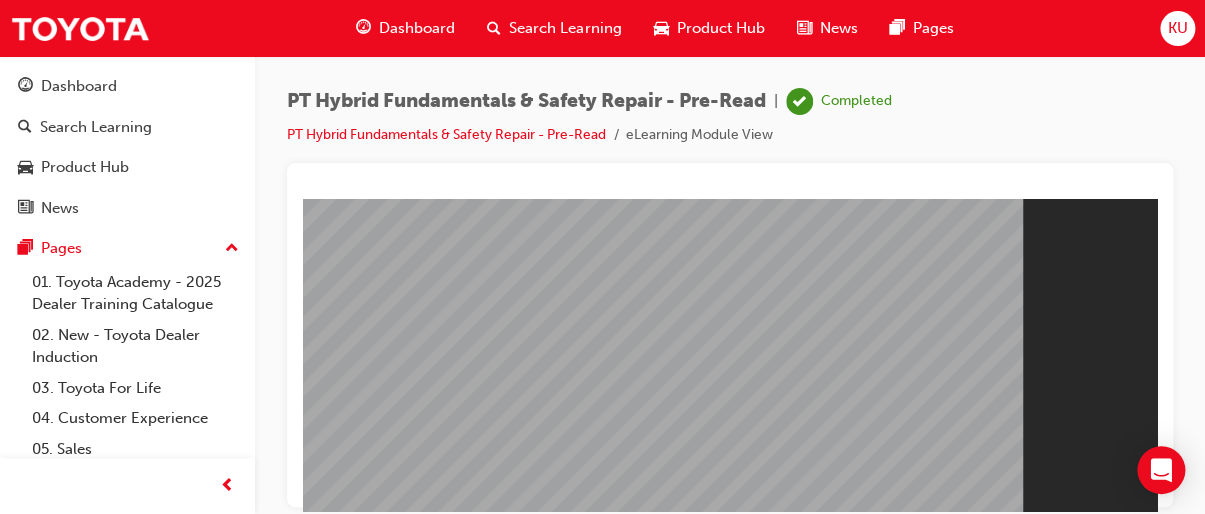 click on "Restart" at bounding box center [351, 863] 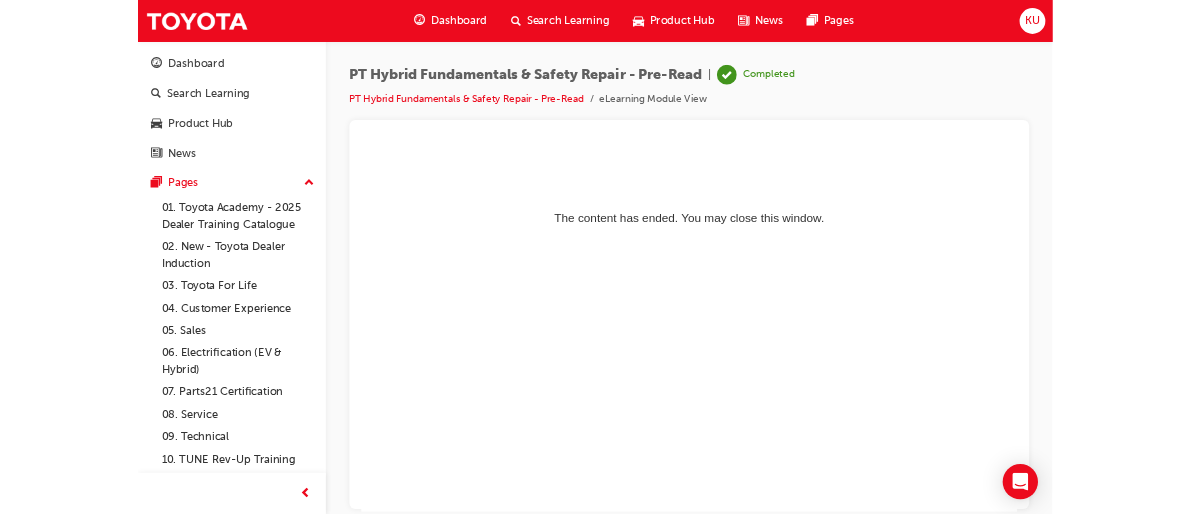 scroll, scrollTop: 0, scrollLeft: 0, axis: both 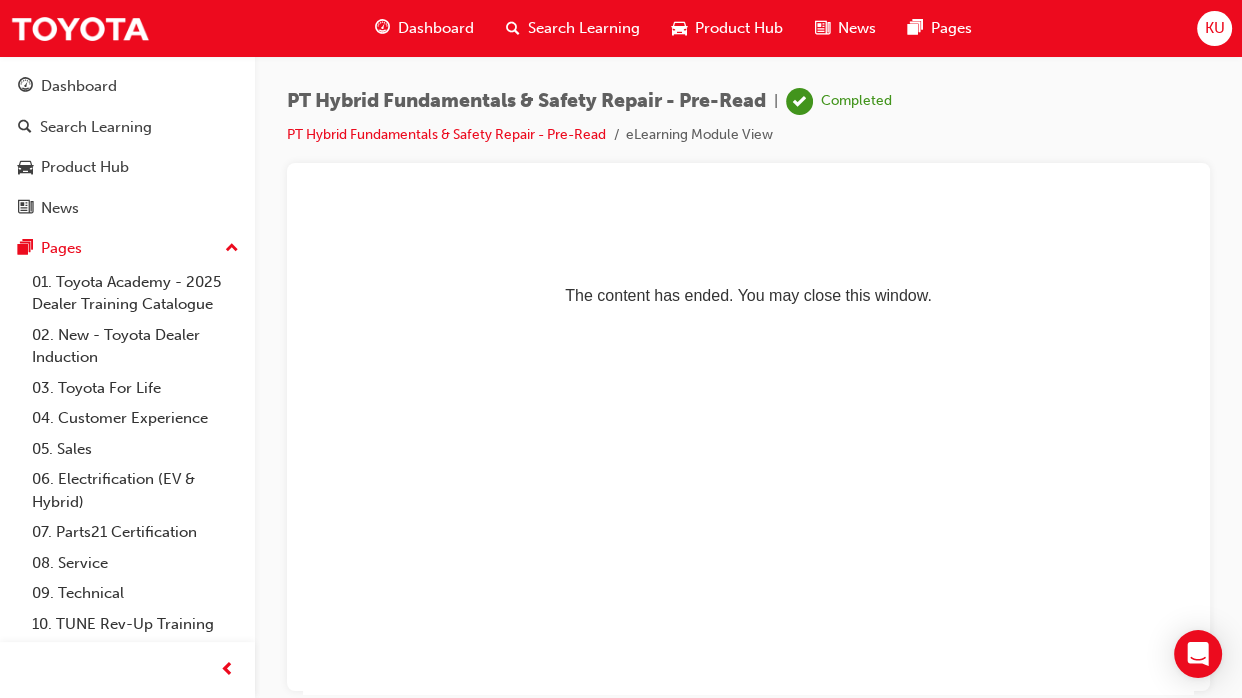 click on "The content has ended. You may close this window." at bounding box center (748, 259) 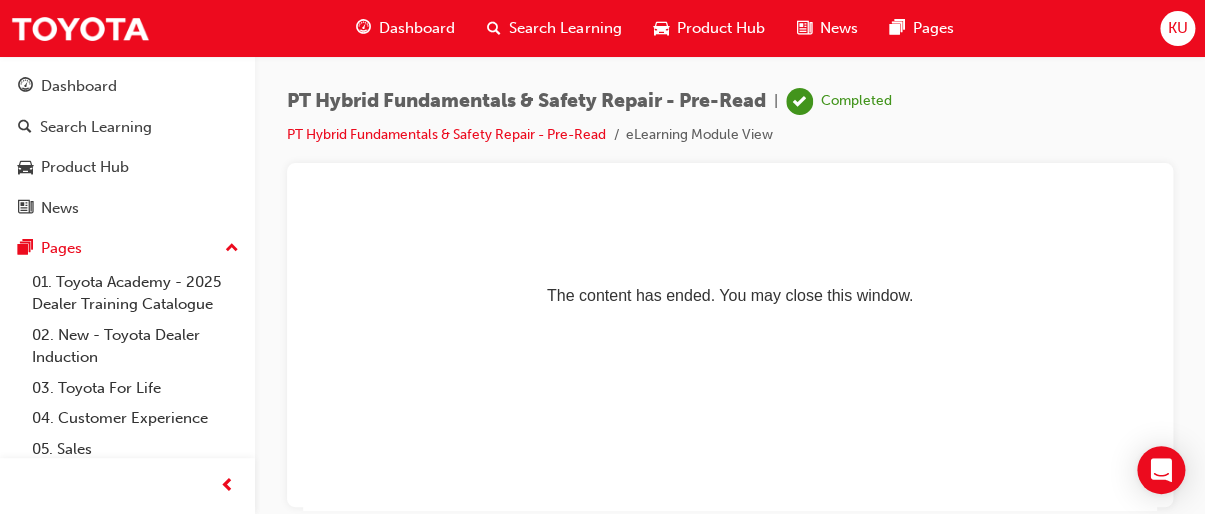 click on "Dashboard" at bounding box center [127, 86] 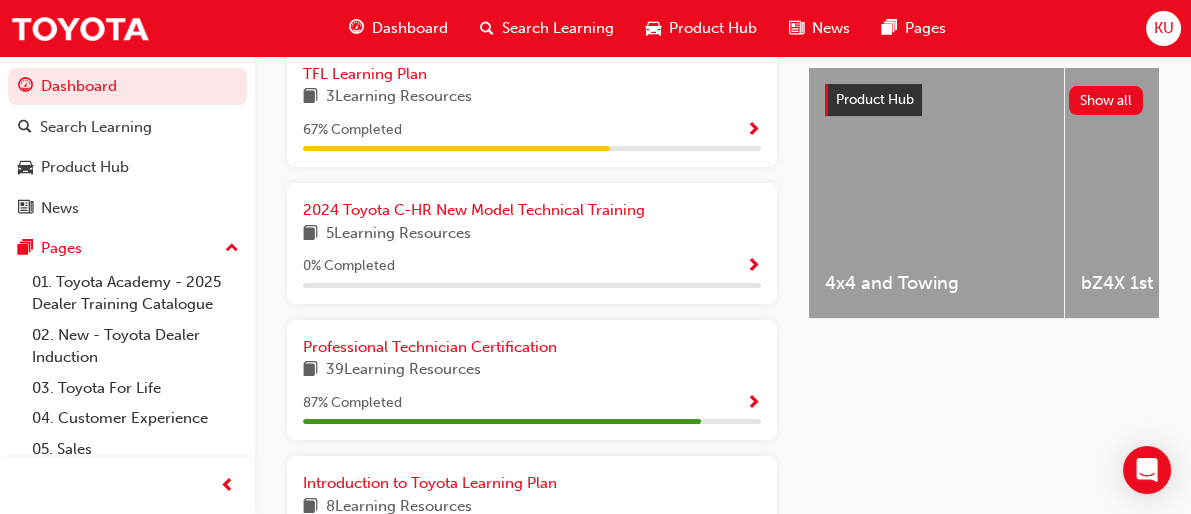 scroll, scrollTop: 773, scrollLeft: 0, axis: vertical 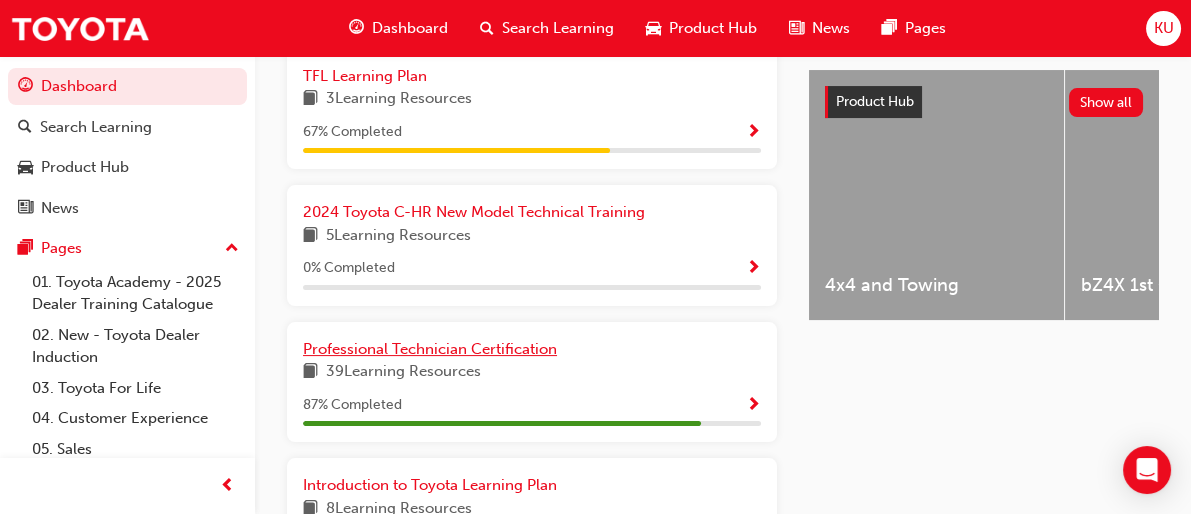 click on "Professional Technician Certification" at bounding box center (532, 349) 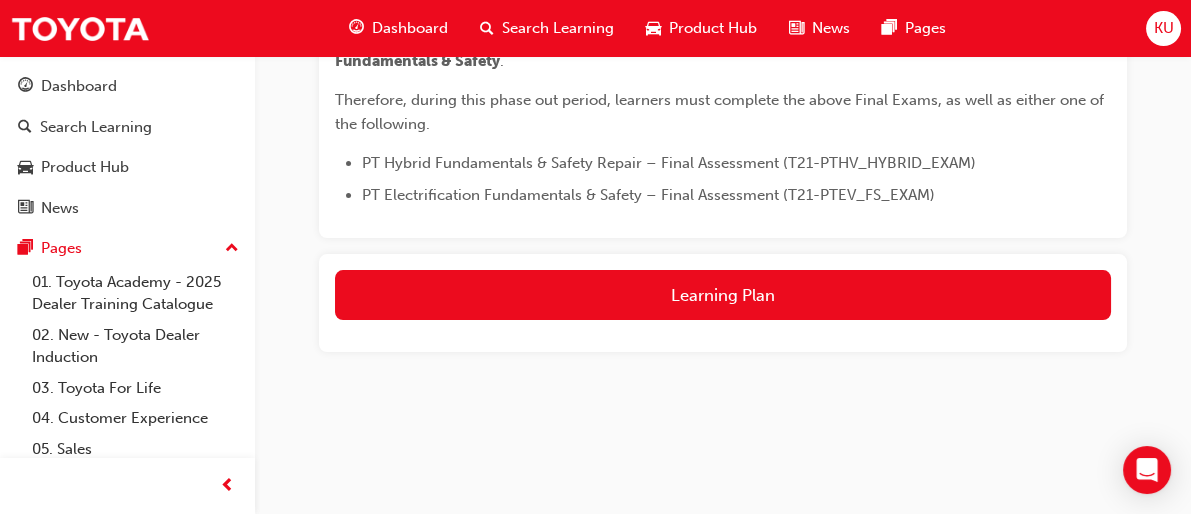 scroll, scrollTop: 1132, scrollLeft: 0, axis: vertical 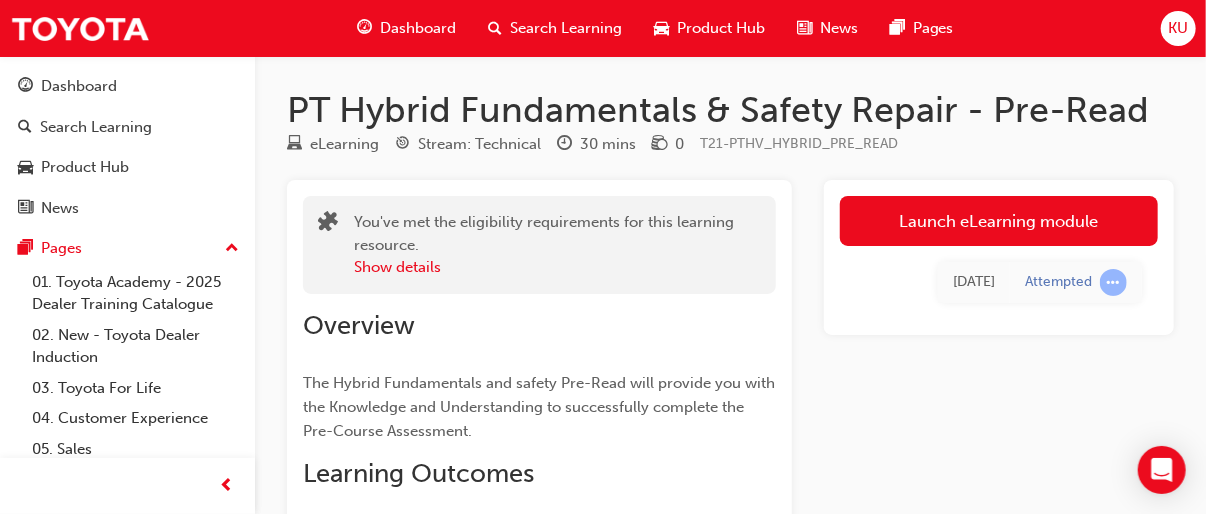 click on "Launch eLearning module" at bounding box center (999, 221) 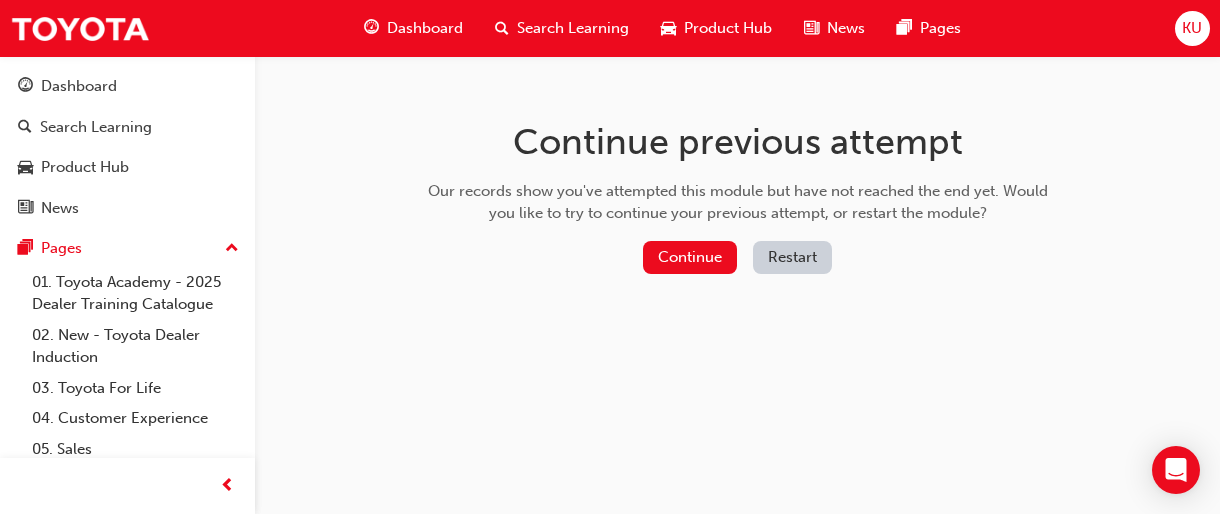 click on "Continue" at bounding box center [690, 257] 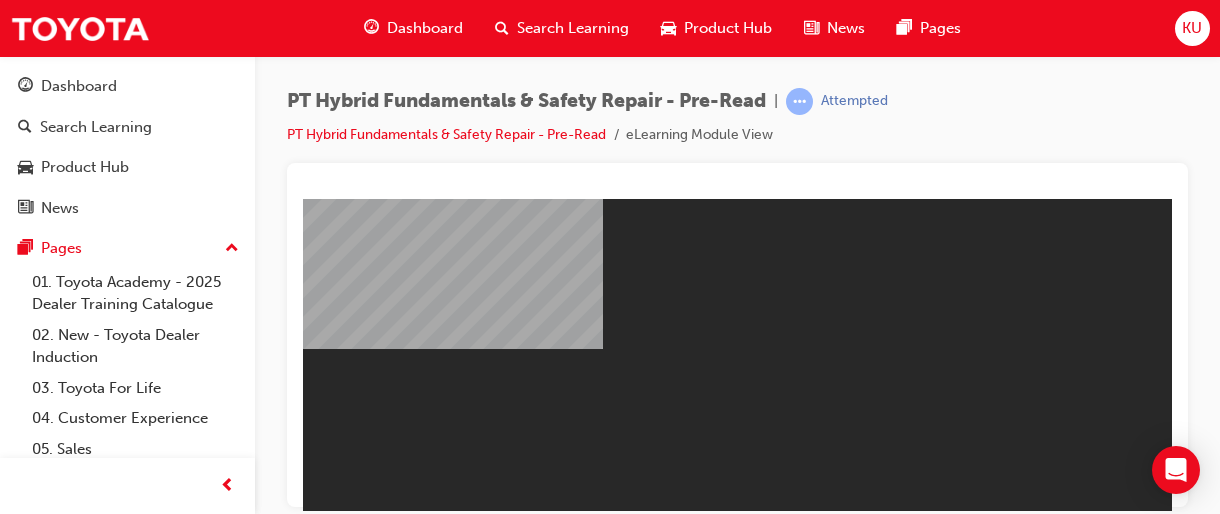 scroll, scrollTop: 0, scrollLeft: 0, axis: both 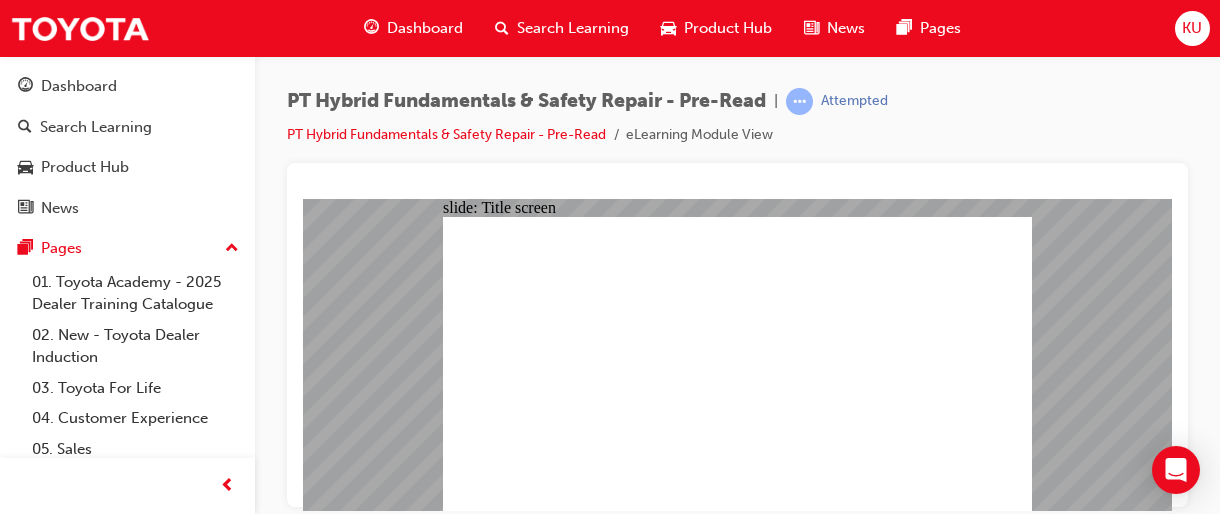 click on "PT Hybrid Fundamentals & Safety Repair - Pre-Read | Attempted PT Hybrid Fundamentals & Safety Repair - Pre-Read eLearning Module View" at bounding box center [737, 260] 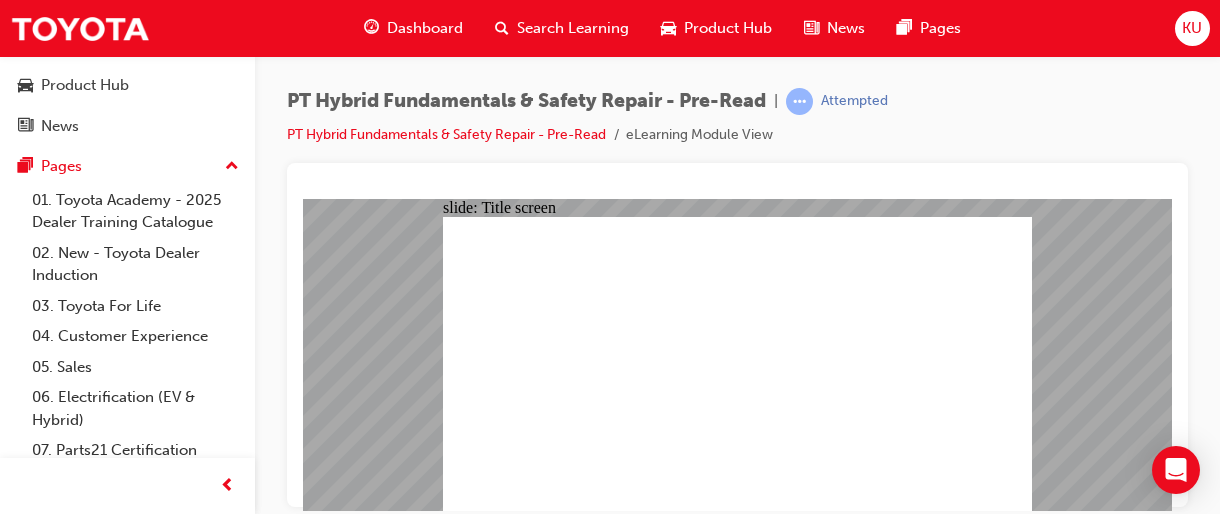 scroll, scrollTop: 84, scrollLeft: 0, axis: vertical 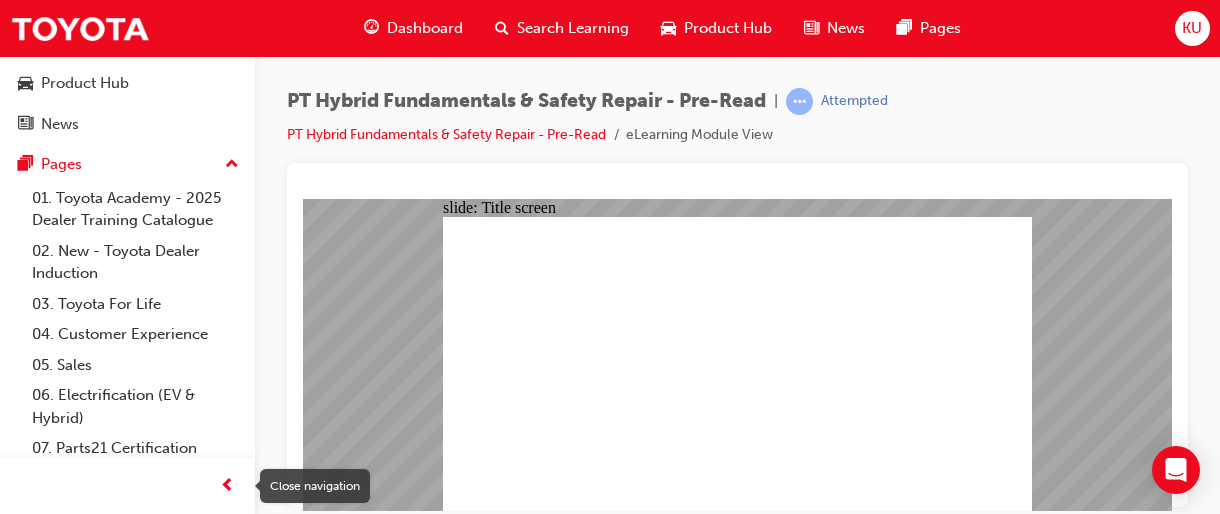 click at bounding box center (227, 486) 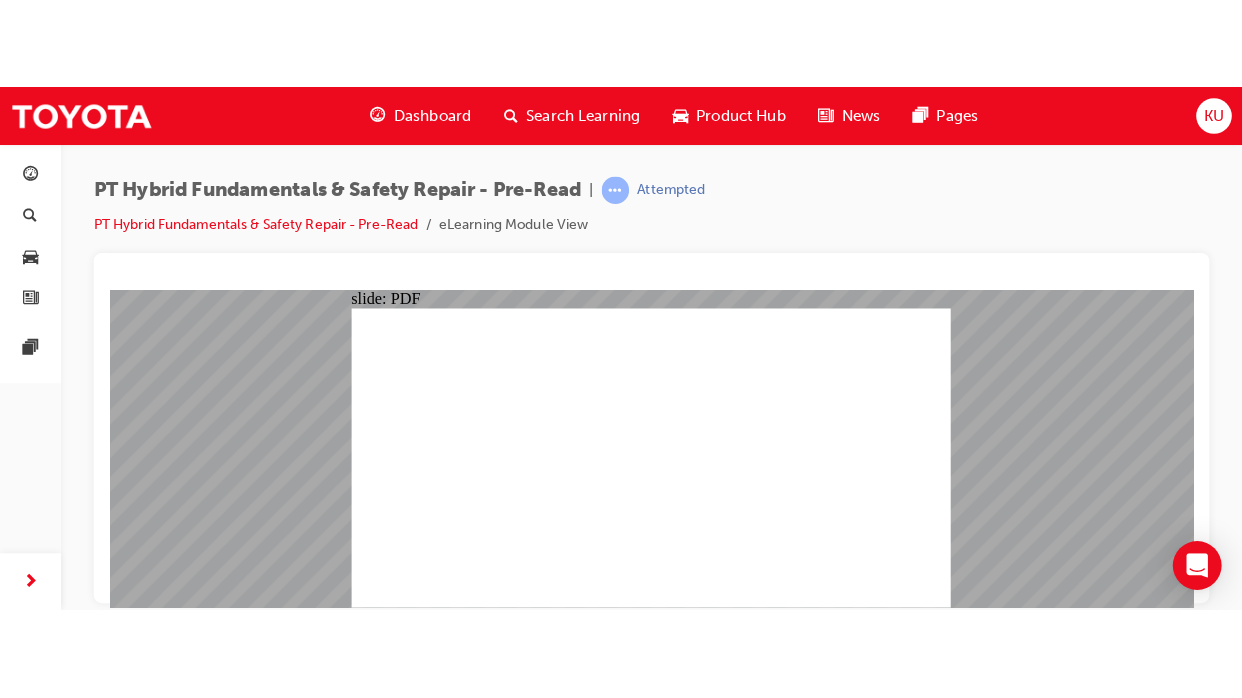 scroll, scrollTop: 0, scrollLeft: 0, axis: both 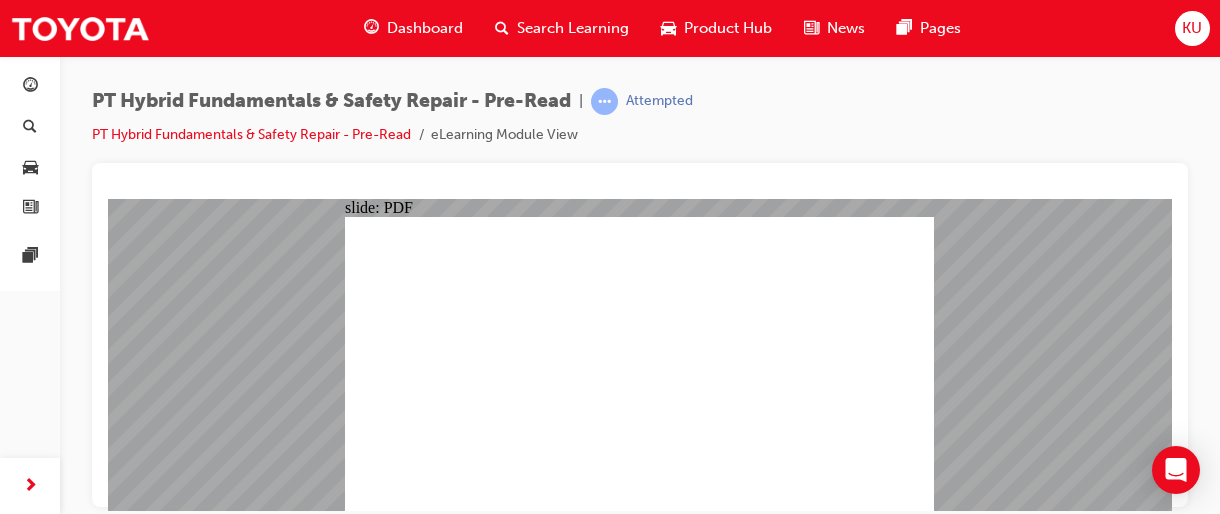 click on "slide: PDF
BACK I have read this document BACK I have read this document" at bounding box center (640, 354) 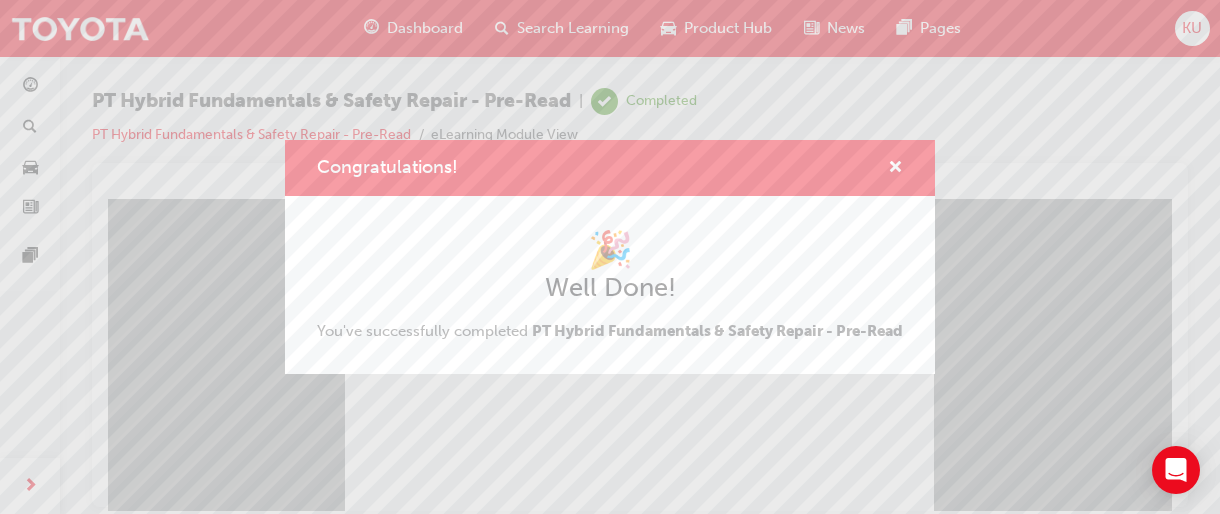 click on "Congratulations! 🎉 Well Done! You've successfully completed   PT Hybrid Fundamentals & Safety Repair - Pre-Read" at bounding box center (610, 257) 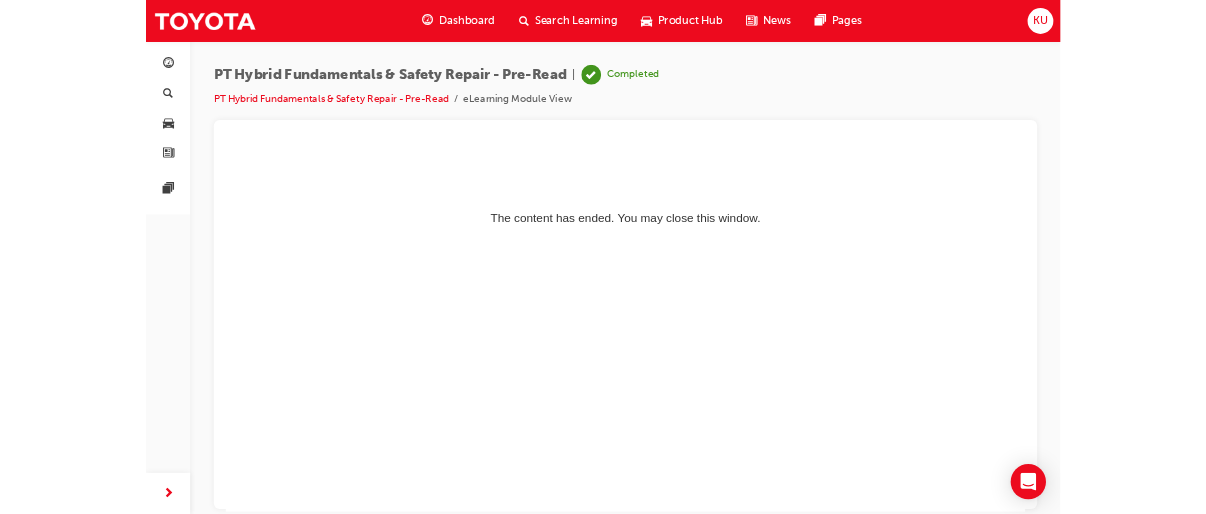scroll, scrollTop: 0, scrollLeft: 0, axis: both 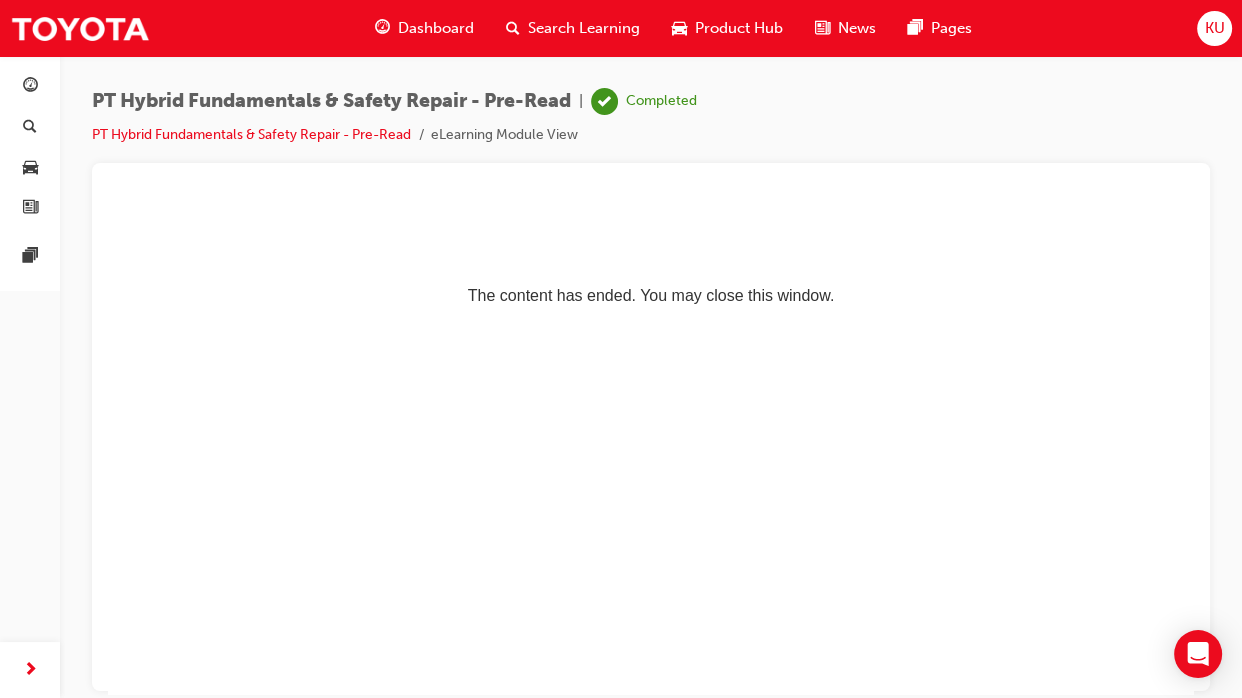click on "The content has ended. You may close this window." at bounding box center [651, 259] 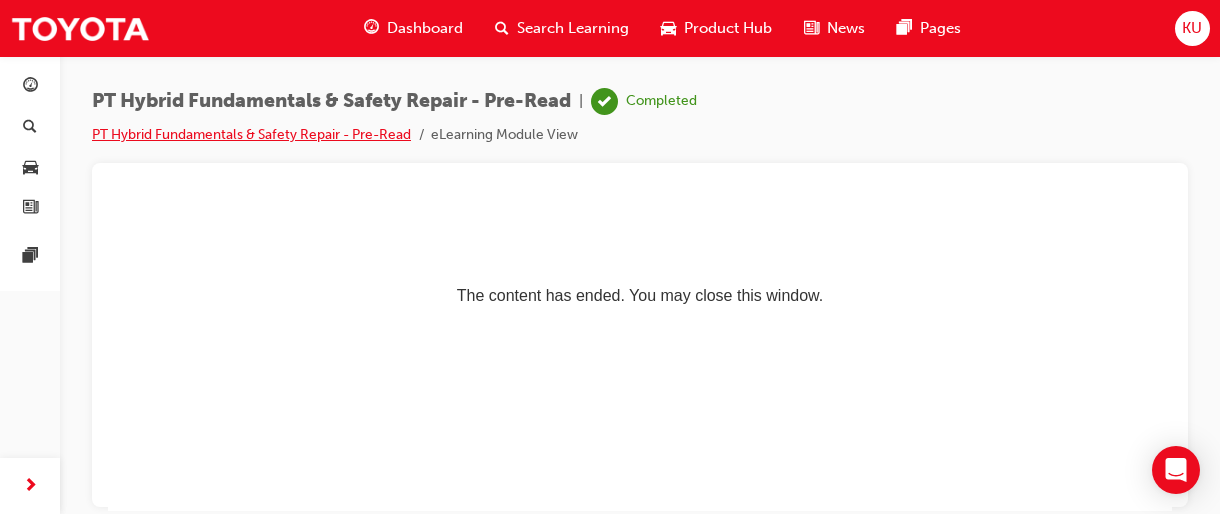 click on "PT Hybrid Fundamentals & Safety Repair - Pre-Read" at bounding box center [251, 134] 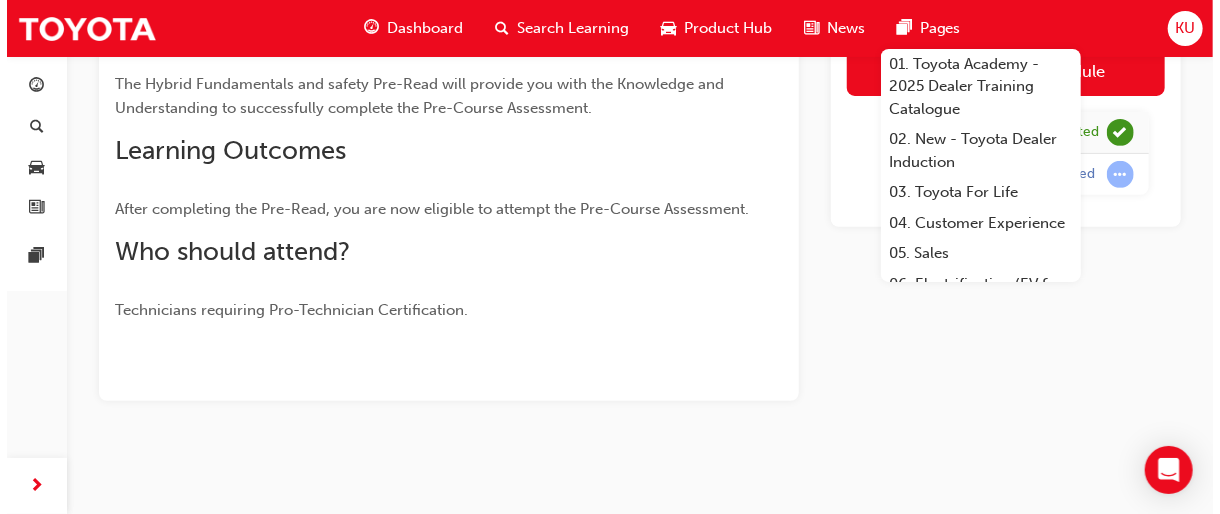 scroll, scrollTop: 0, scrollLeft: 0, axis: both 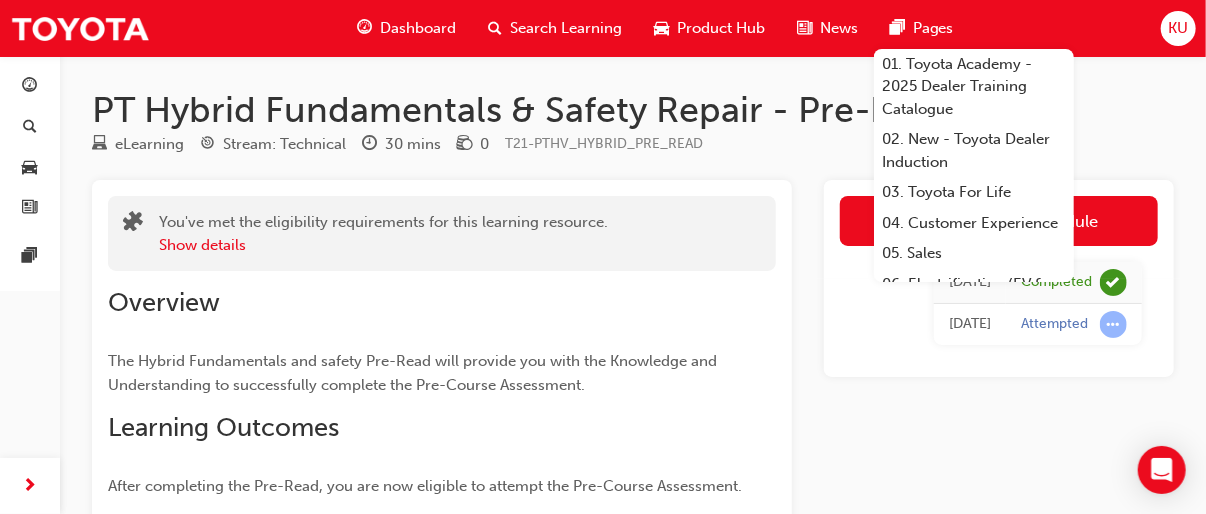 click on "Launch eLearning module" at bounding box center (999, 221) 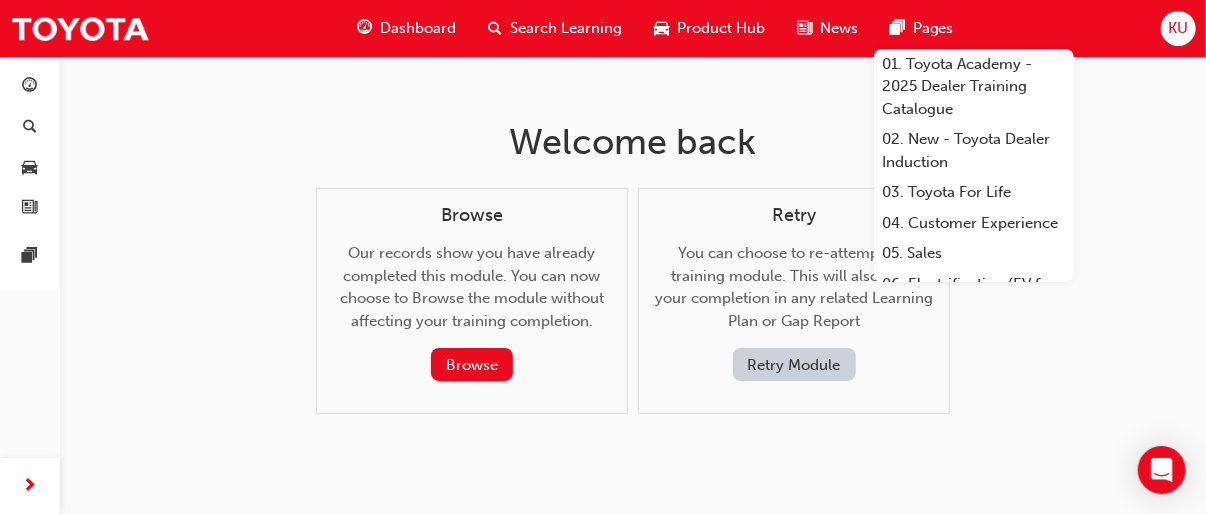 click on "Browse" at bounding box center (472, 364) 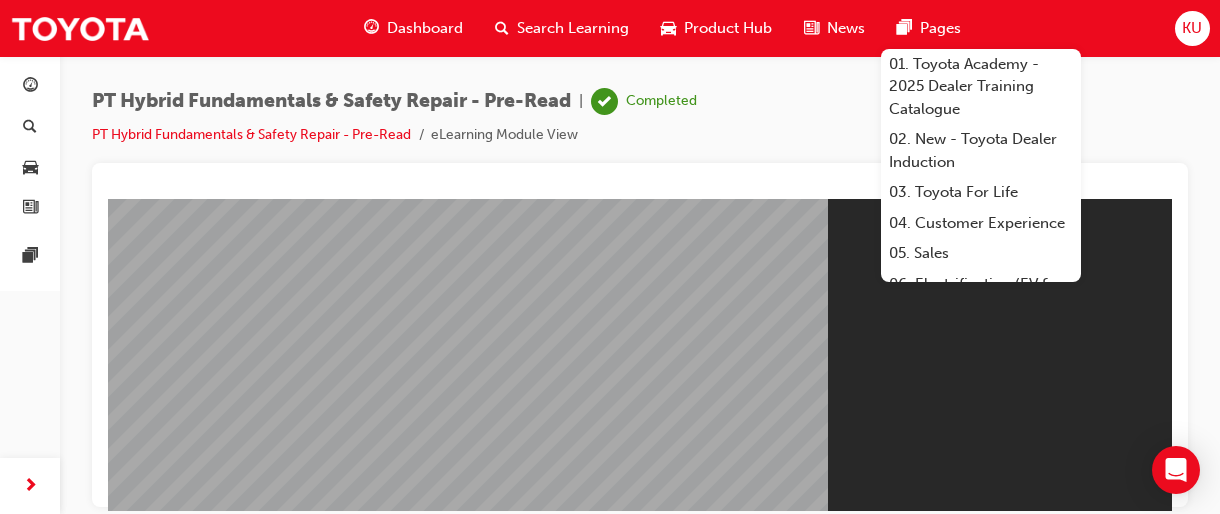 scroll, scrollTop: 0, scrollLeft: 0, axis: both 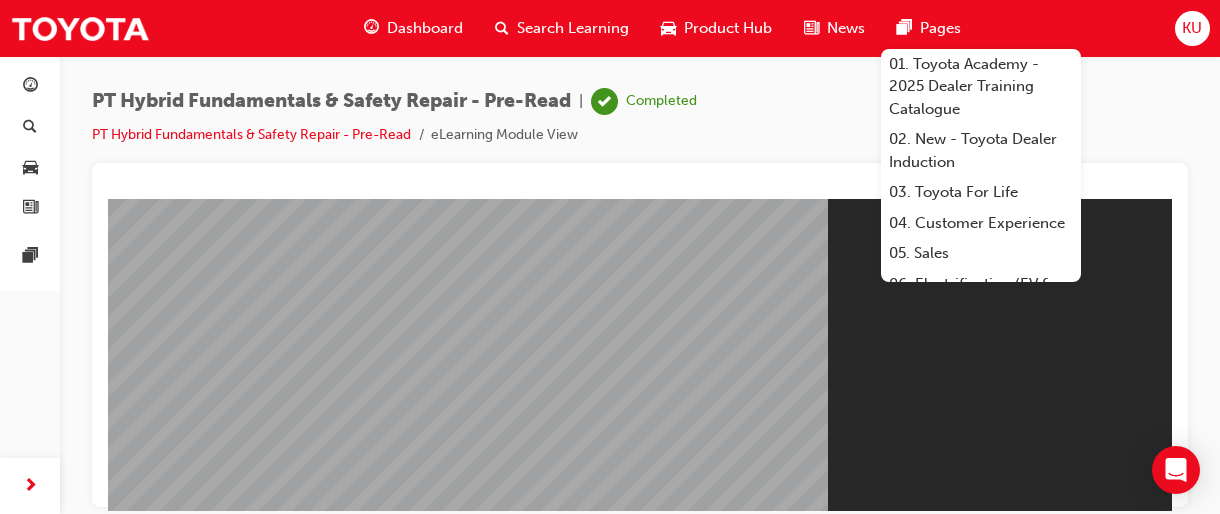 click on "Resume" at bounding box center (146, 840) 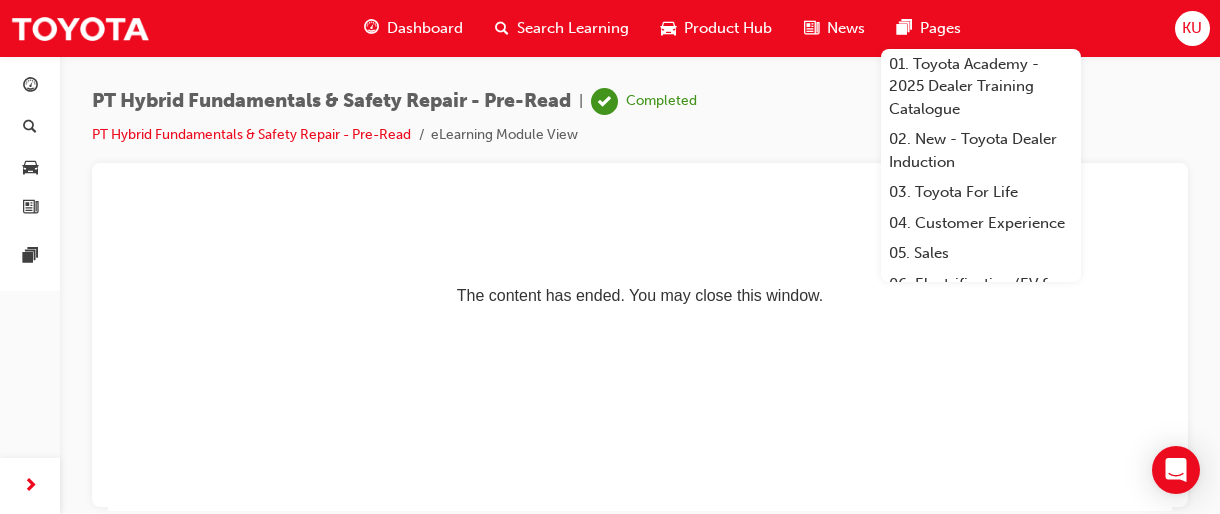 scroll, scrollTop: 0, scrollLeft: 0, axis: both 